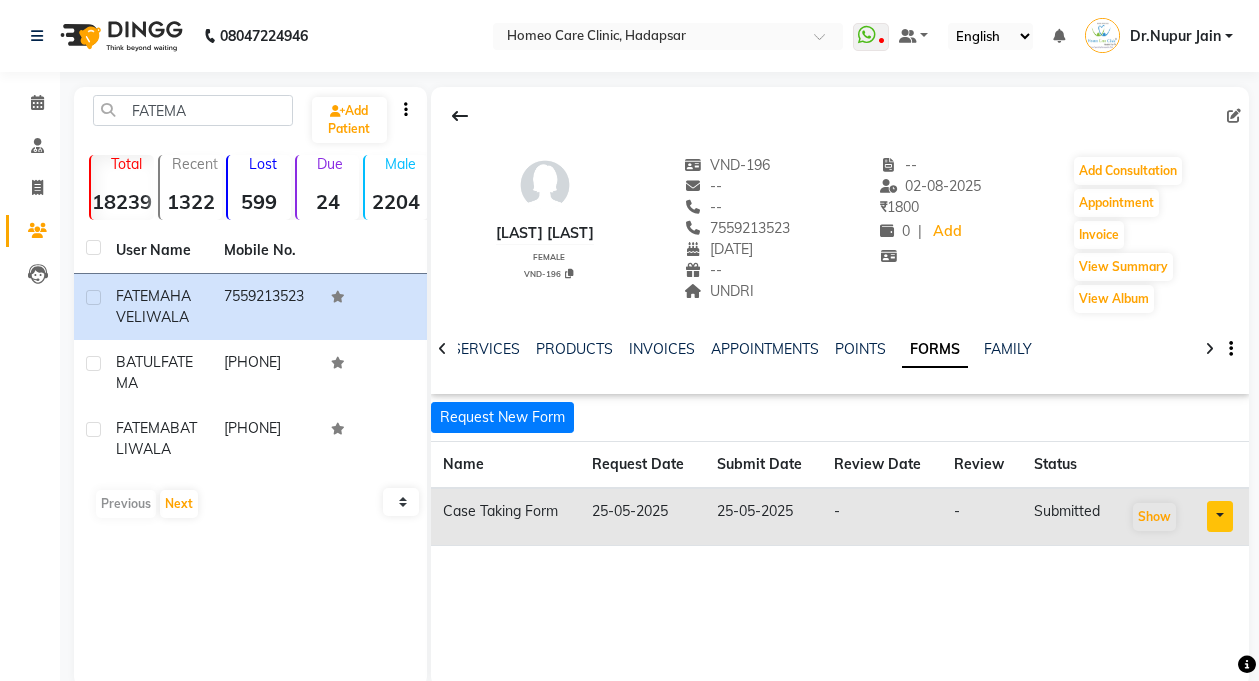 scroll, scrollTop: 0, scrollLeft: 0, axis: both 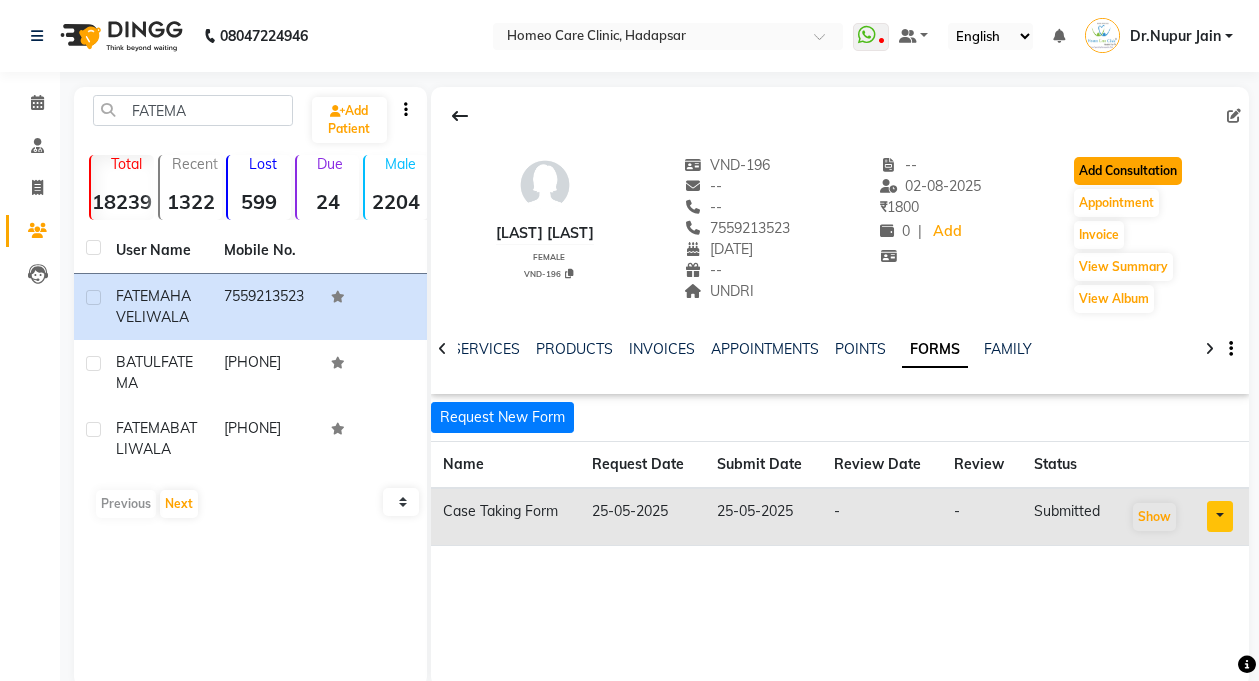 click on "Add Consultation" 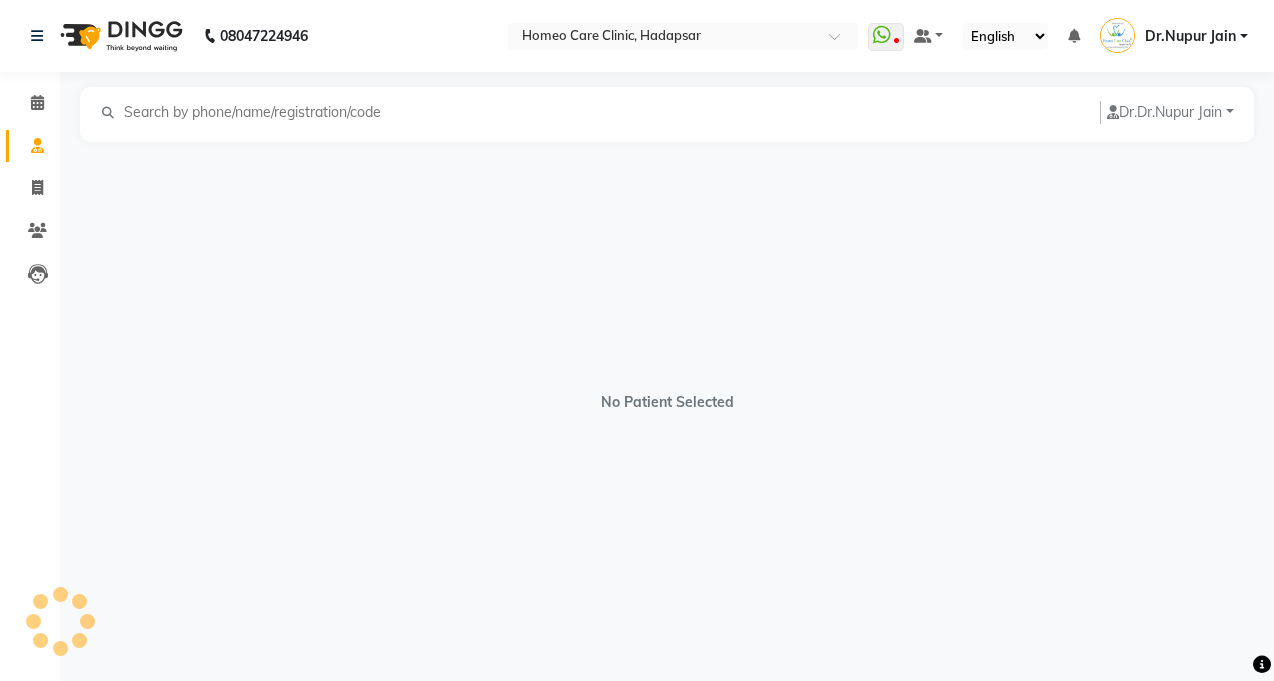 select on "female" 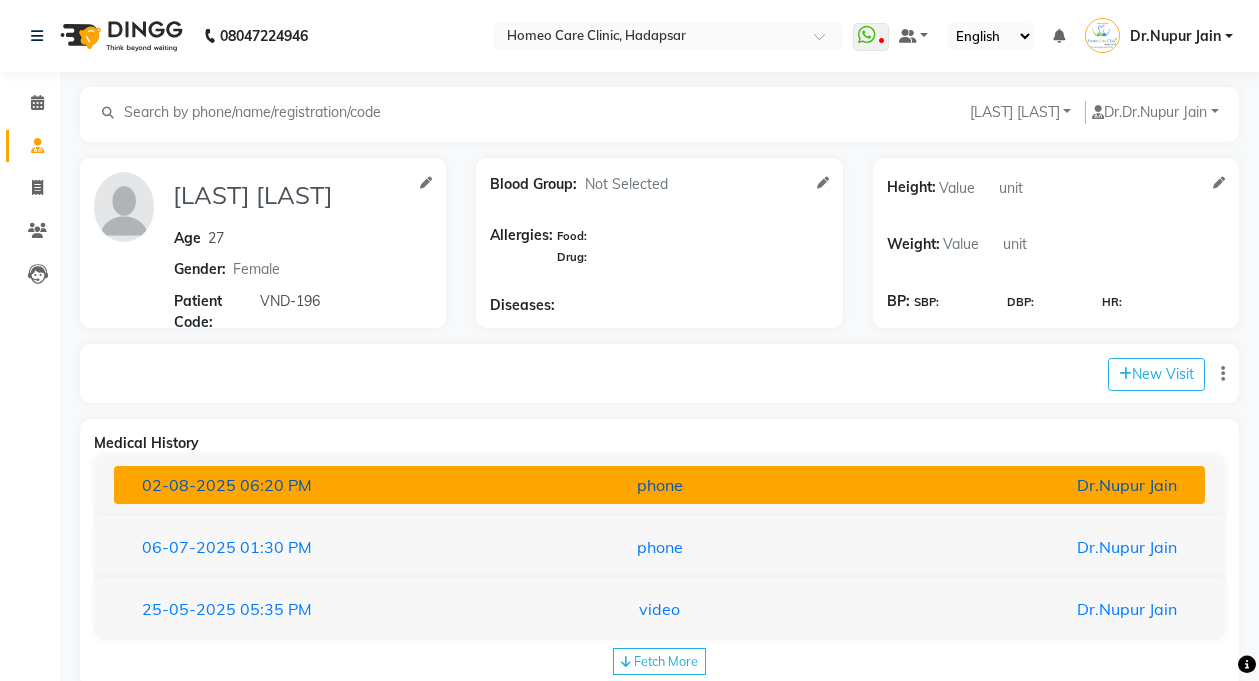 click on "[DATE] [TIME]" at bounding box center (304, 485) 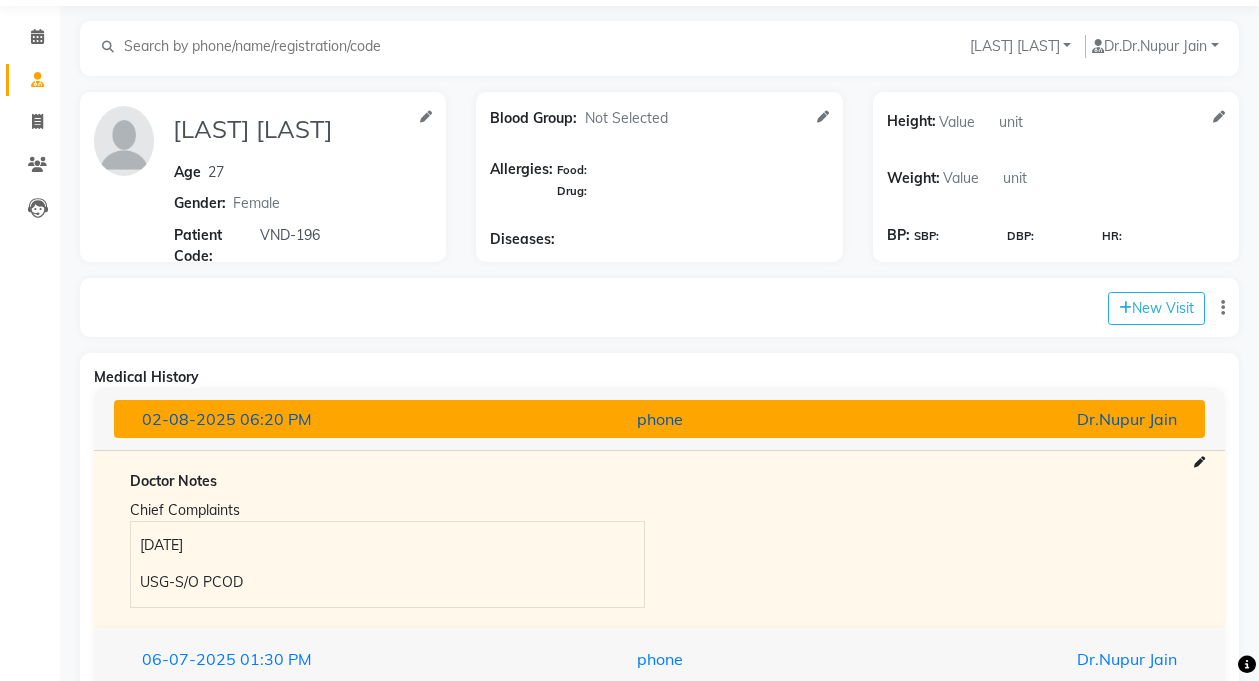 scroll, scrollTop: 224, scrollLeft: 0, axis: vertical 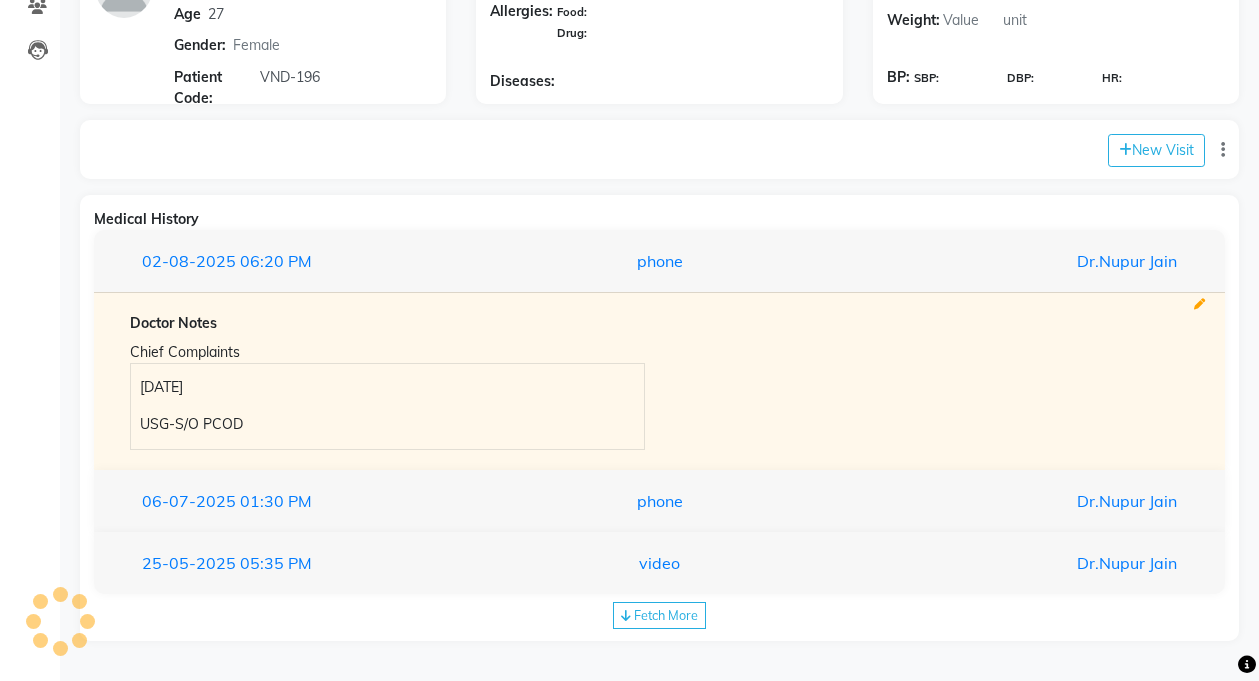 click at bounding box center (1199, 304) 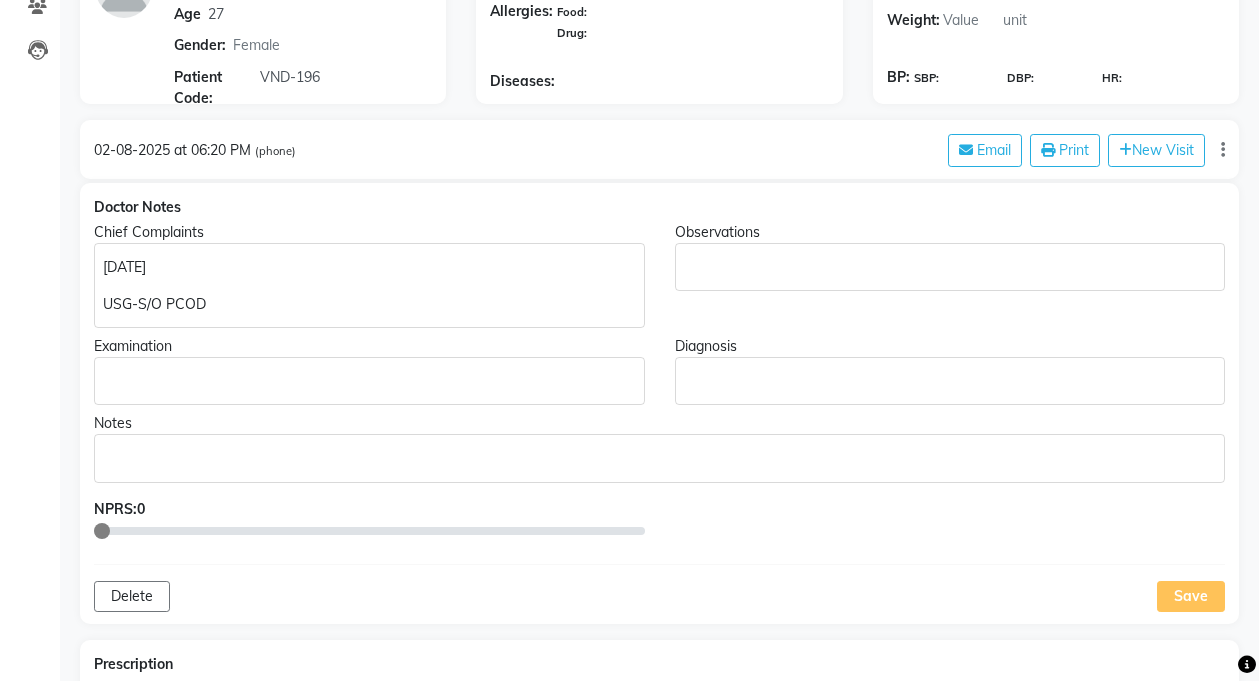 click 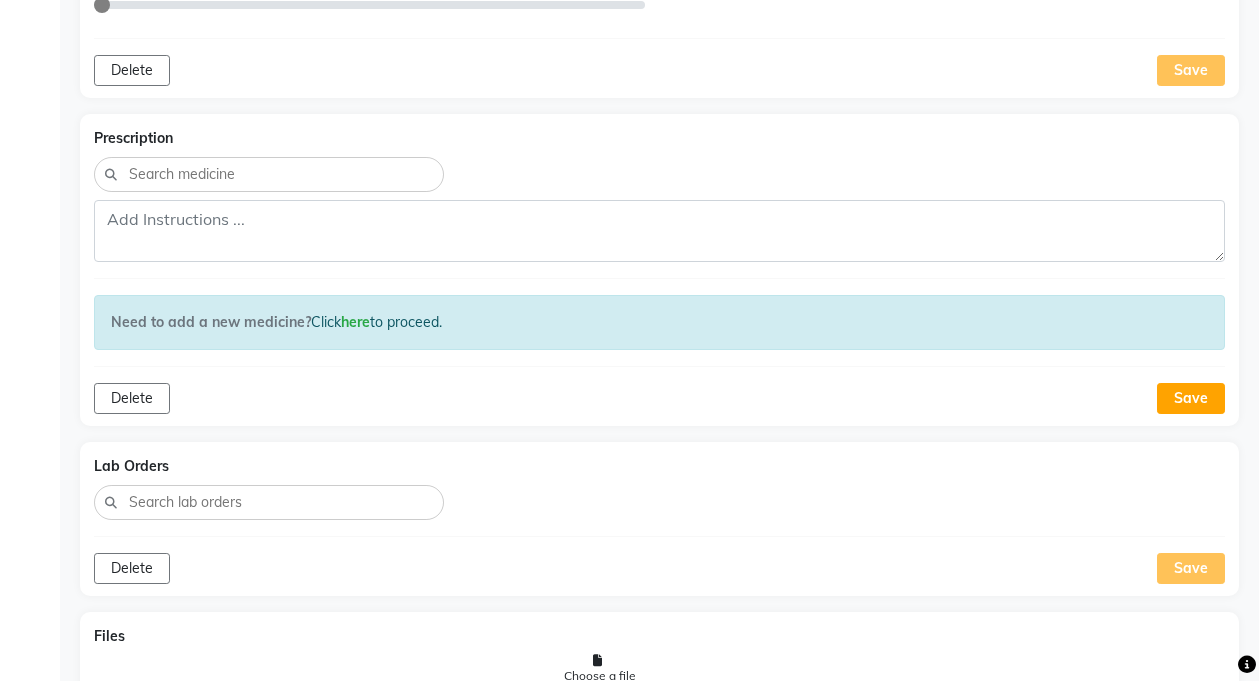 scroll, scrollTop: 753, scrollLeft: 0, axis: vertical 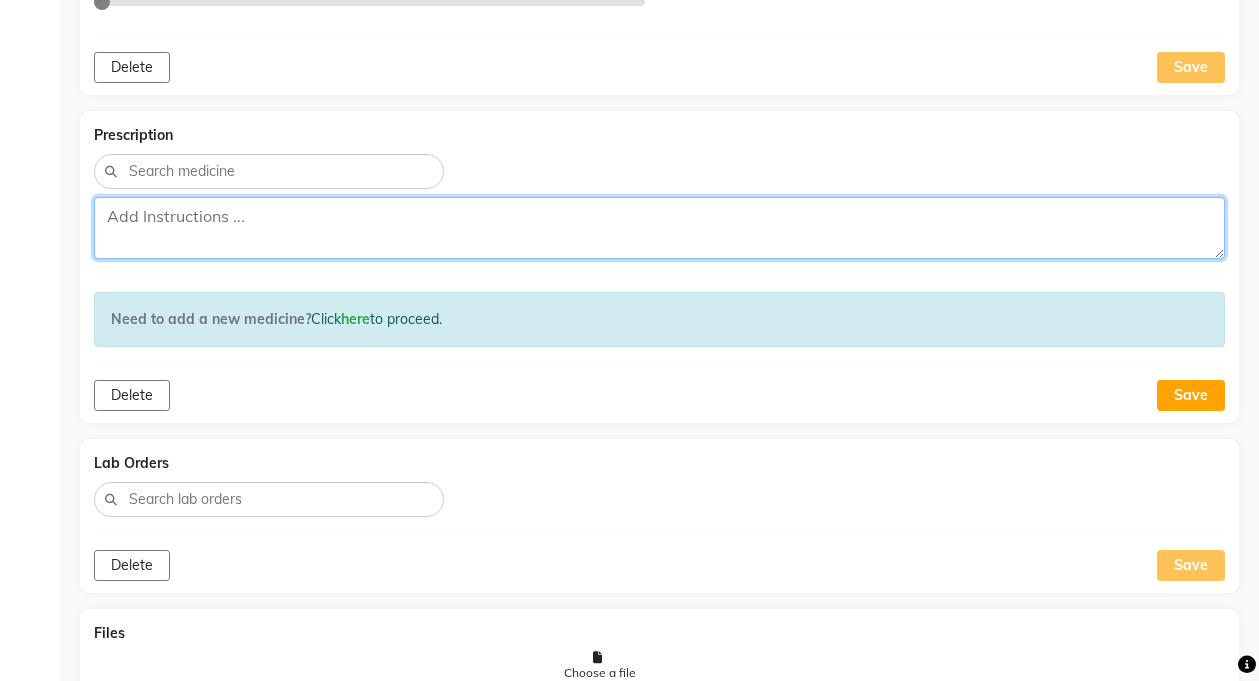 click 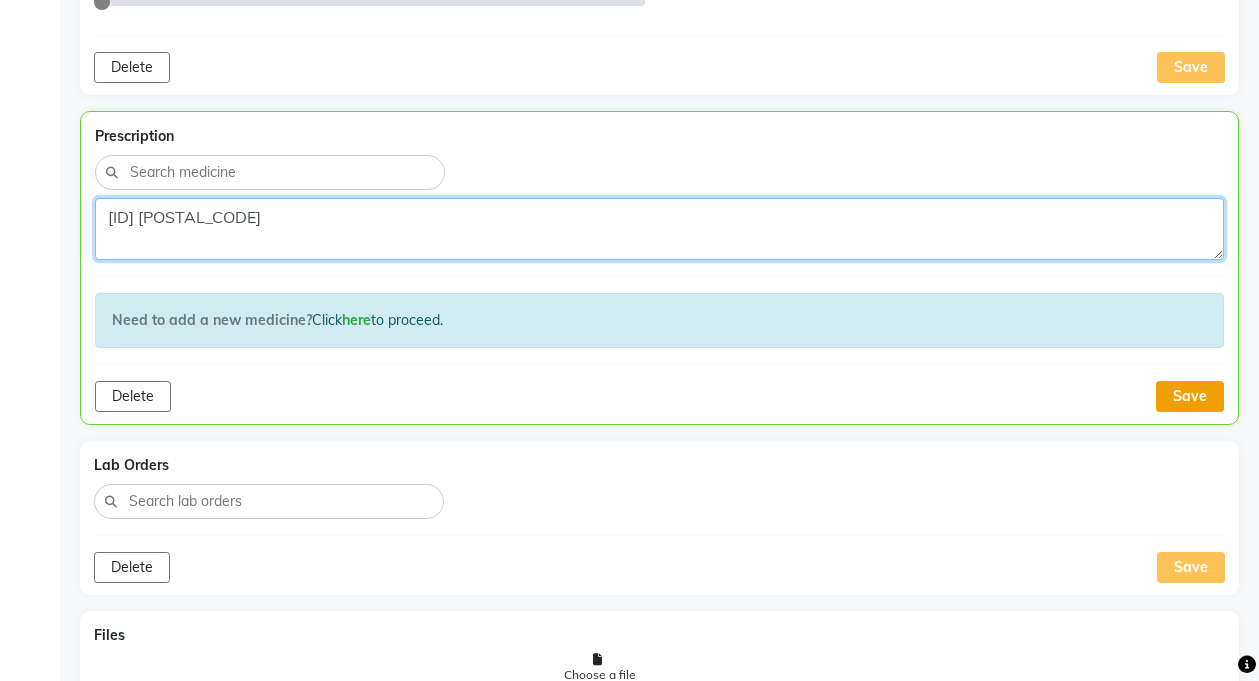 type on "[ID] [POSTAL_CODE]" 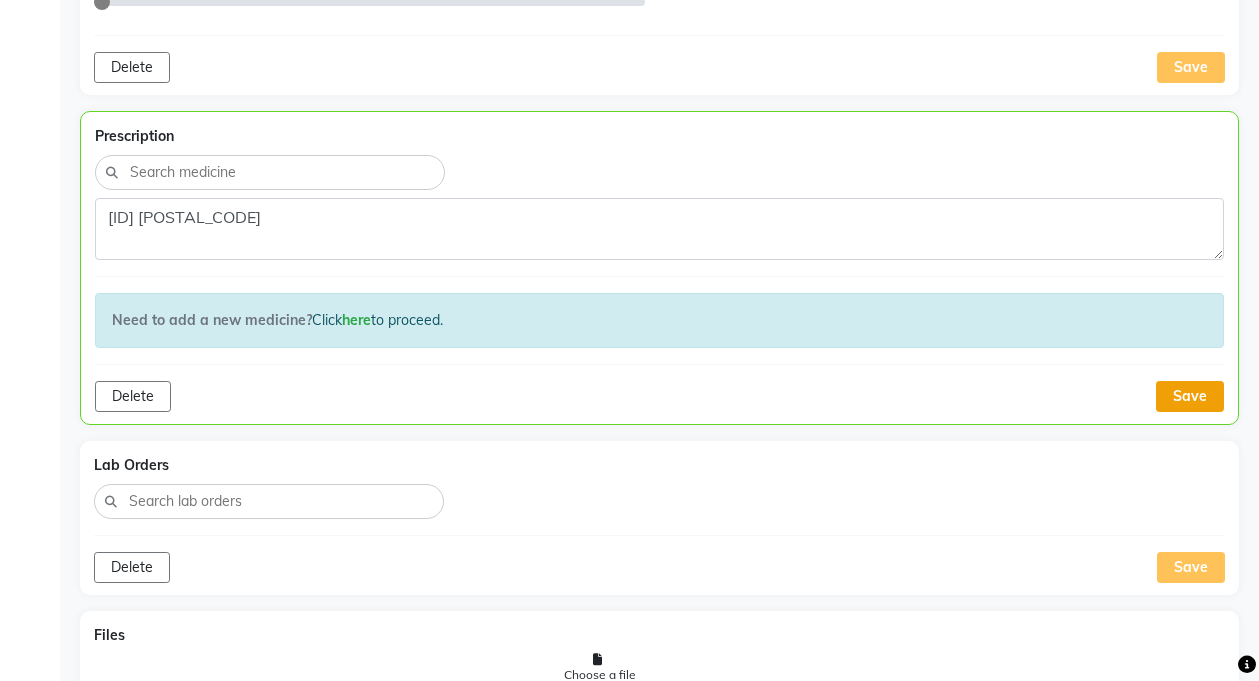 click on "Save" 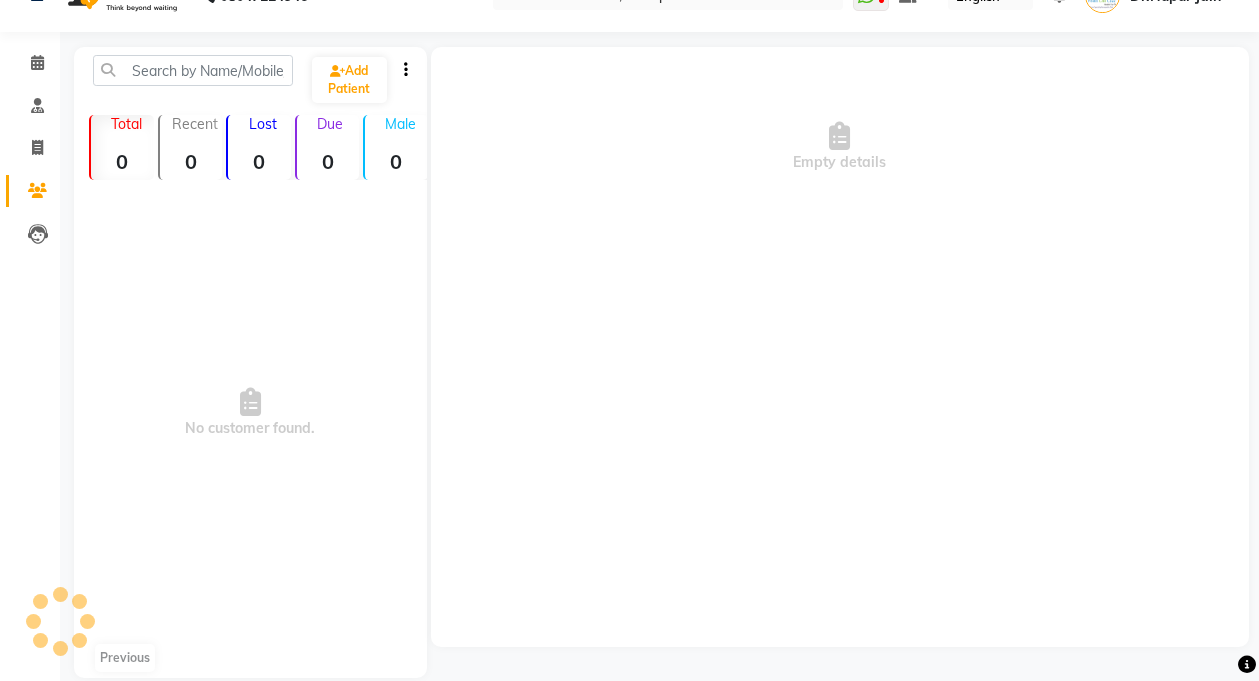 scroll, scrollTop: 0, scrollLeft: 0, axis: both 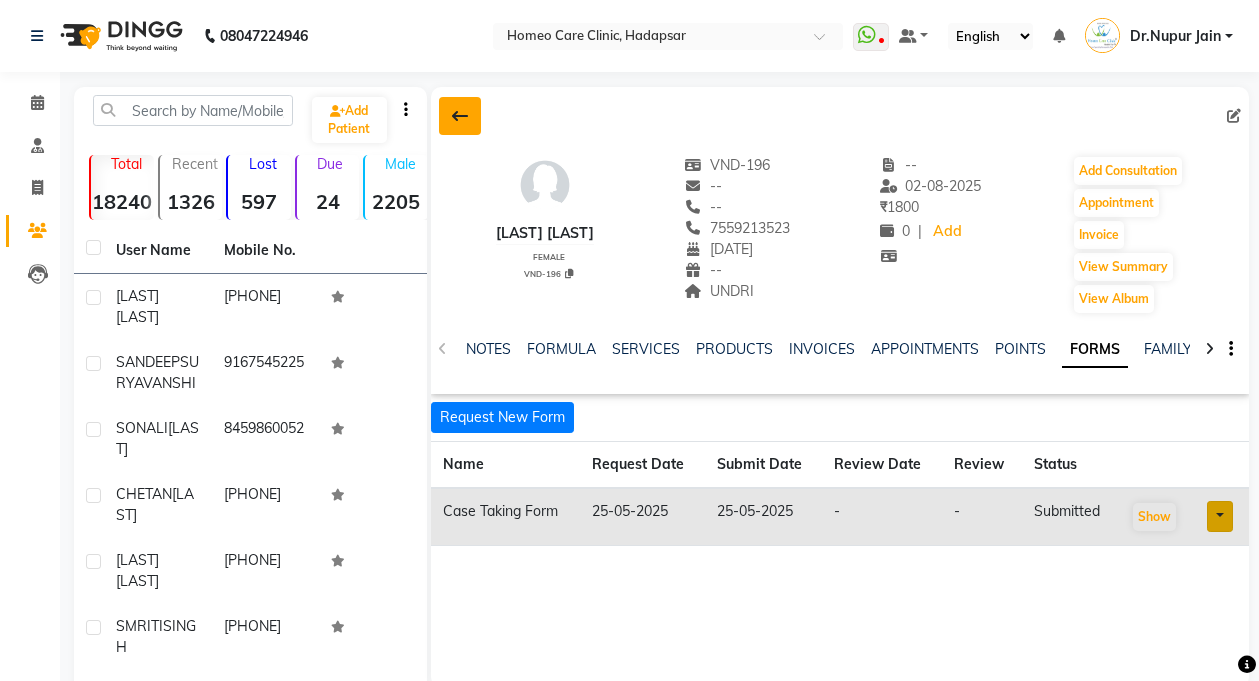 click 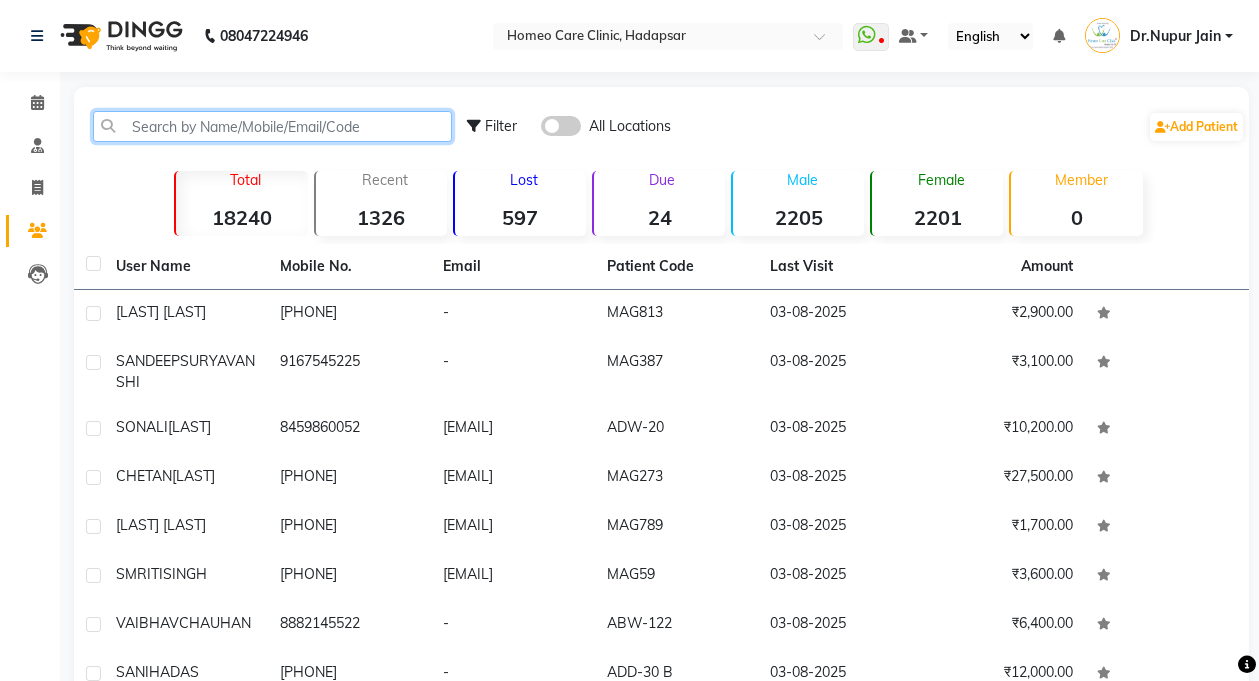 click 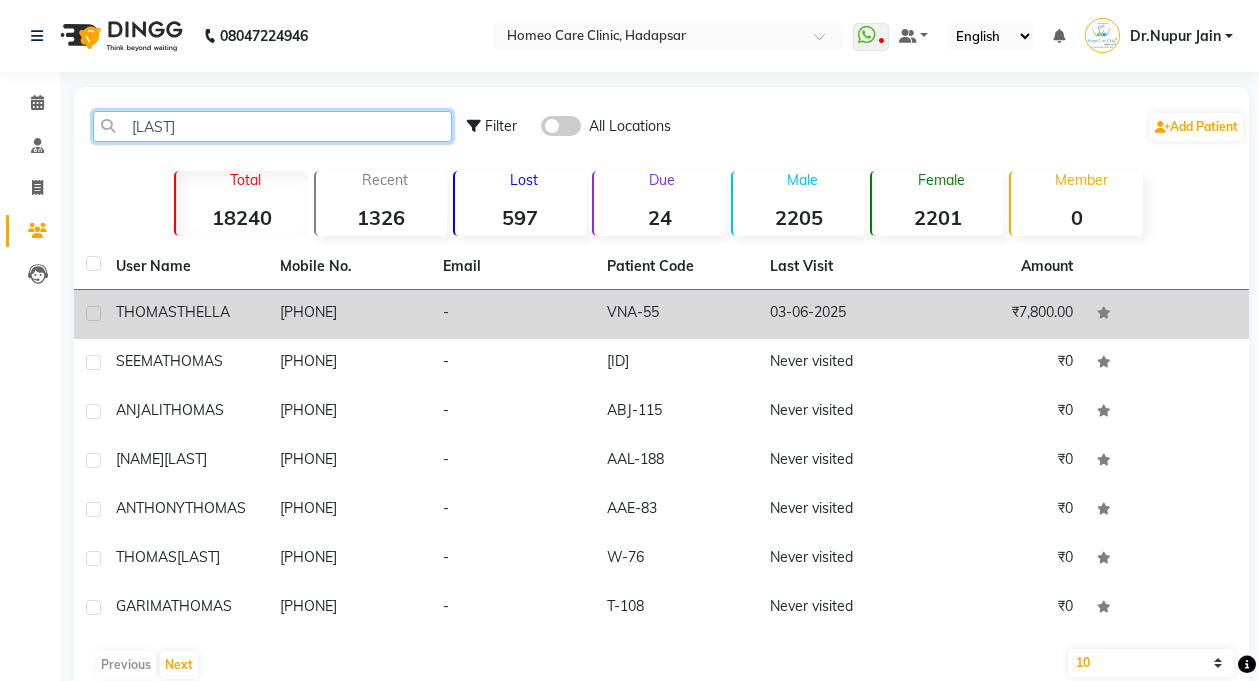 type on "[LAST]" 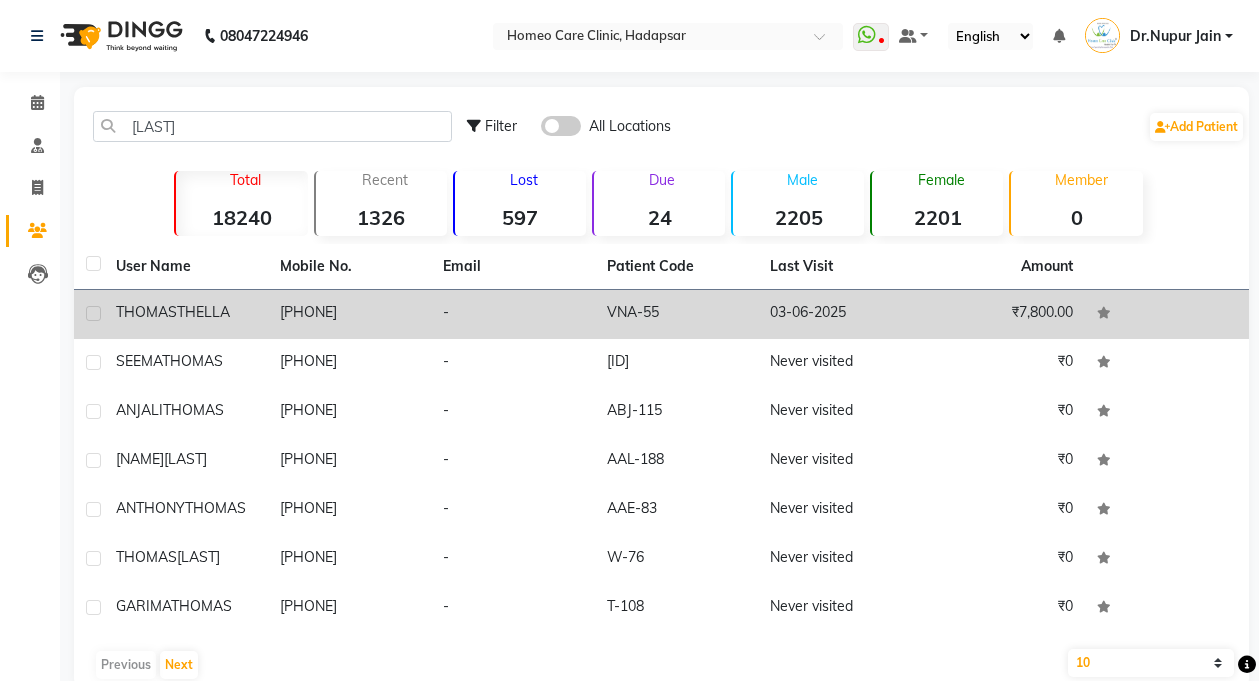 click on "[LAST] [LAST]" 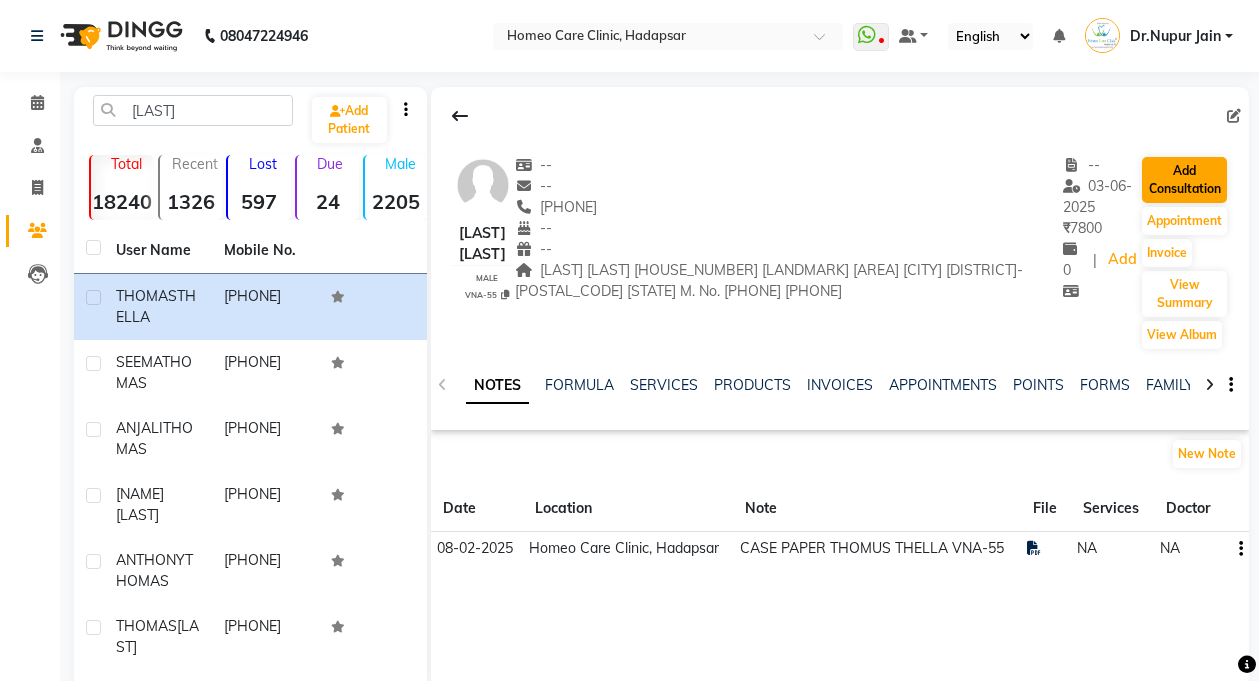 click on "Add Consultation" 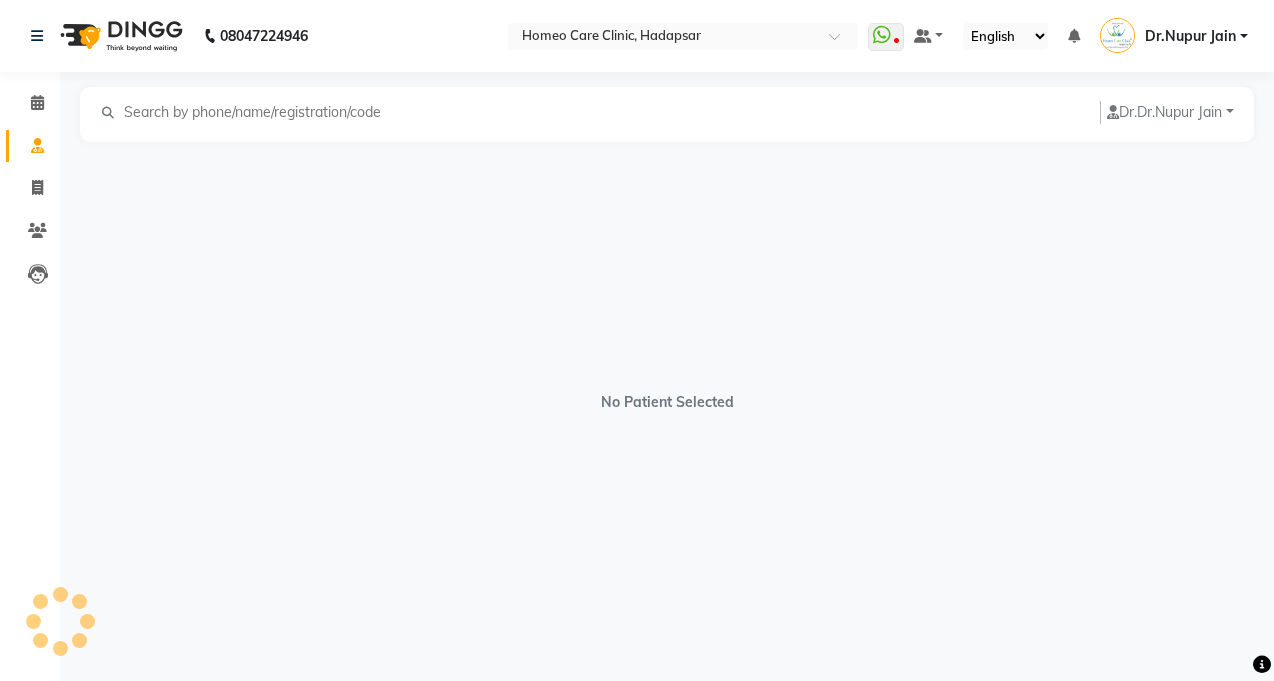 select on "male" 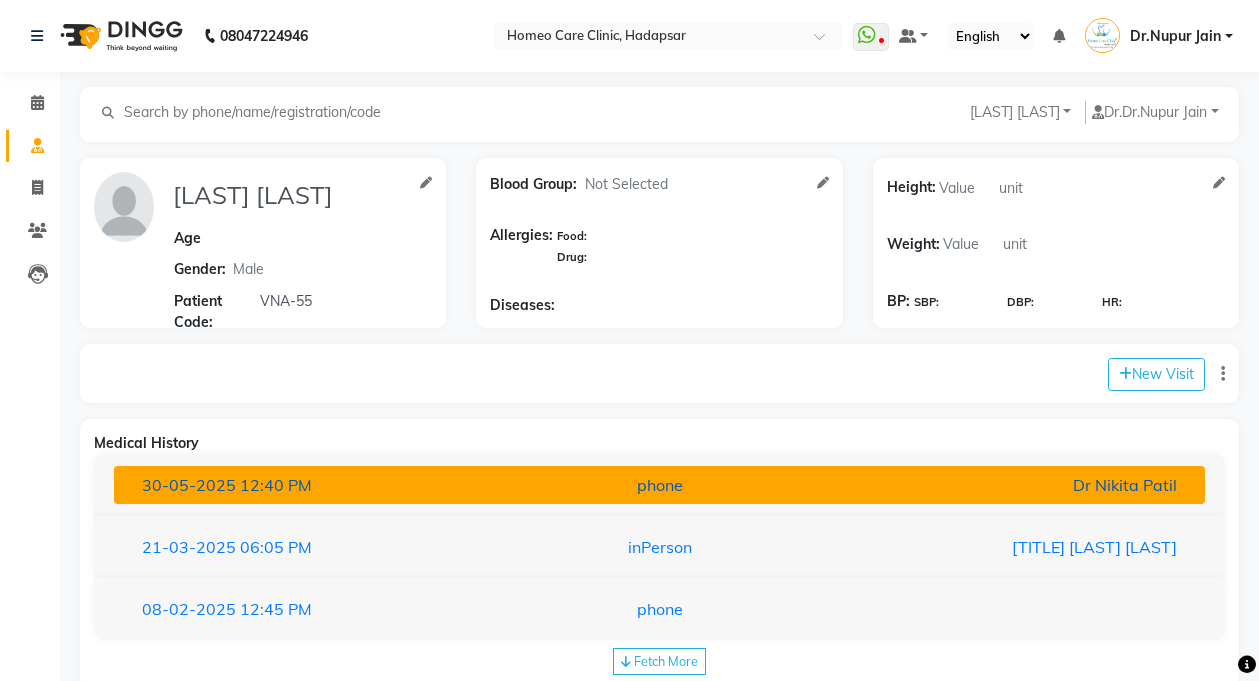 click on "[DATE] [TIME] [TYPE] [TITLE] [LAST] [LAST]" at bounding box center (659, 485) 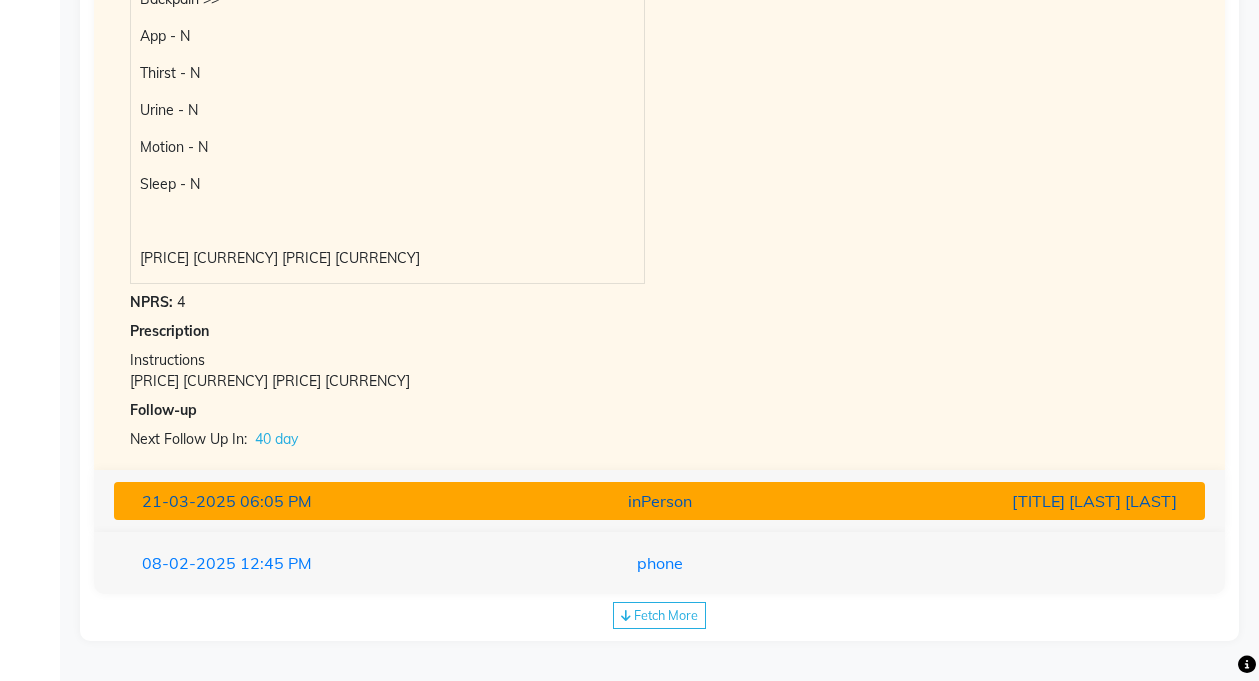 click on "[TITLE] [LAST] [LAST]" at bounding box center (1014, 501) 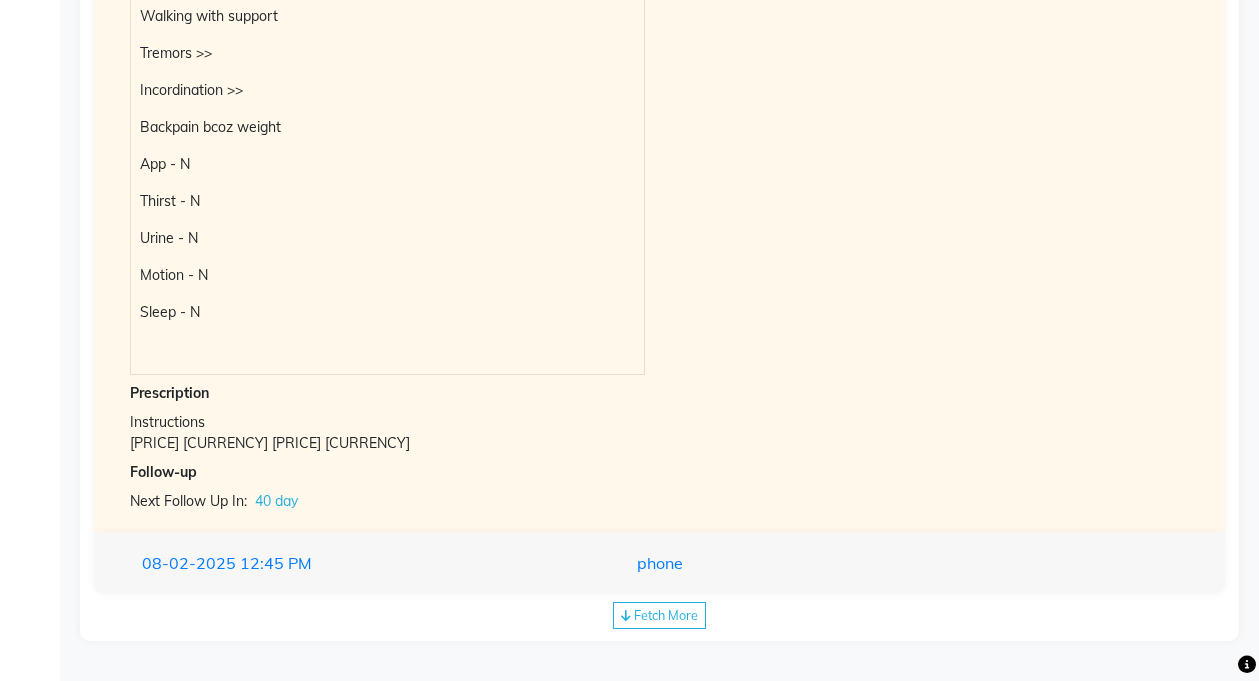 scroll, scrollTop: 731, scrollLeft: 0, axis: vertical 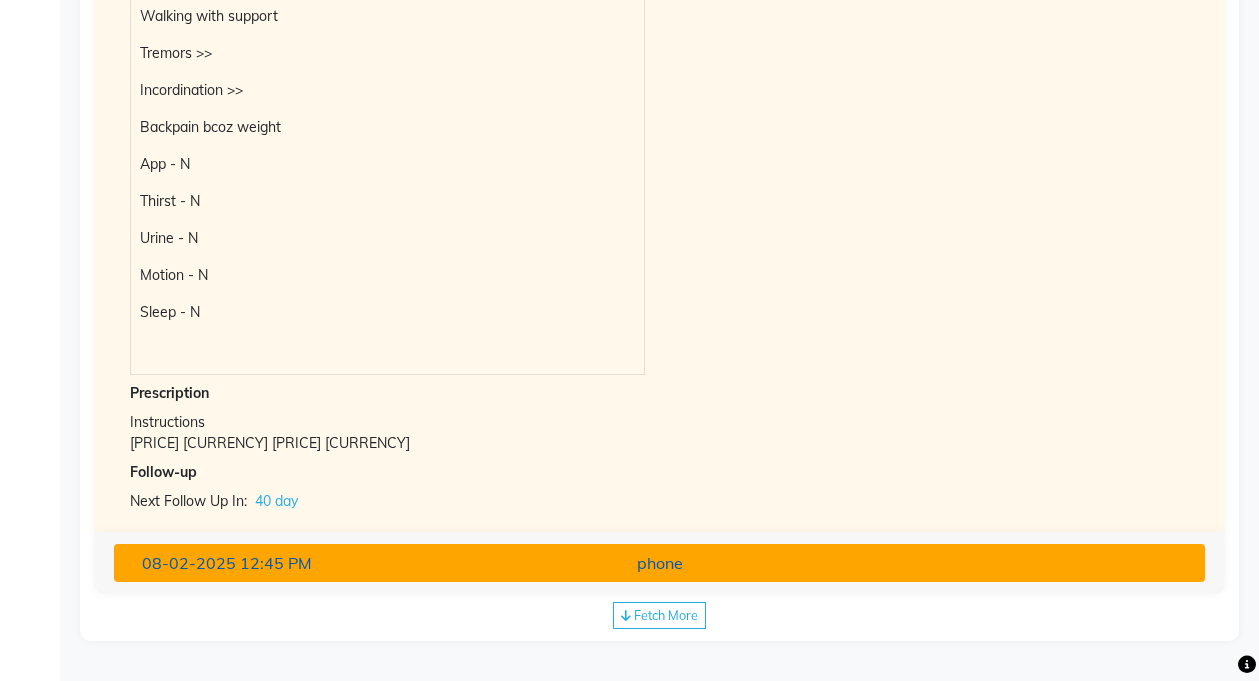 click at bounding box center (1014, 563) 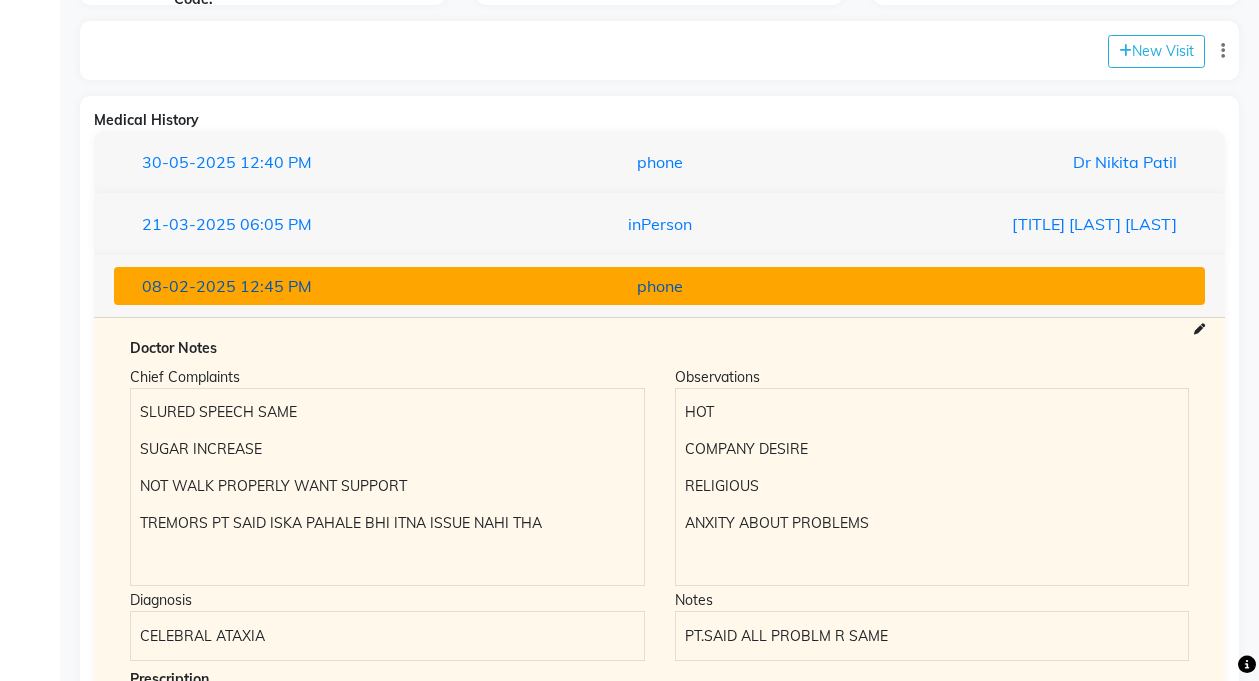 scroll, scrollTop: 0, scrollLeft: 0, axis: both 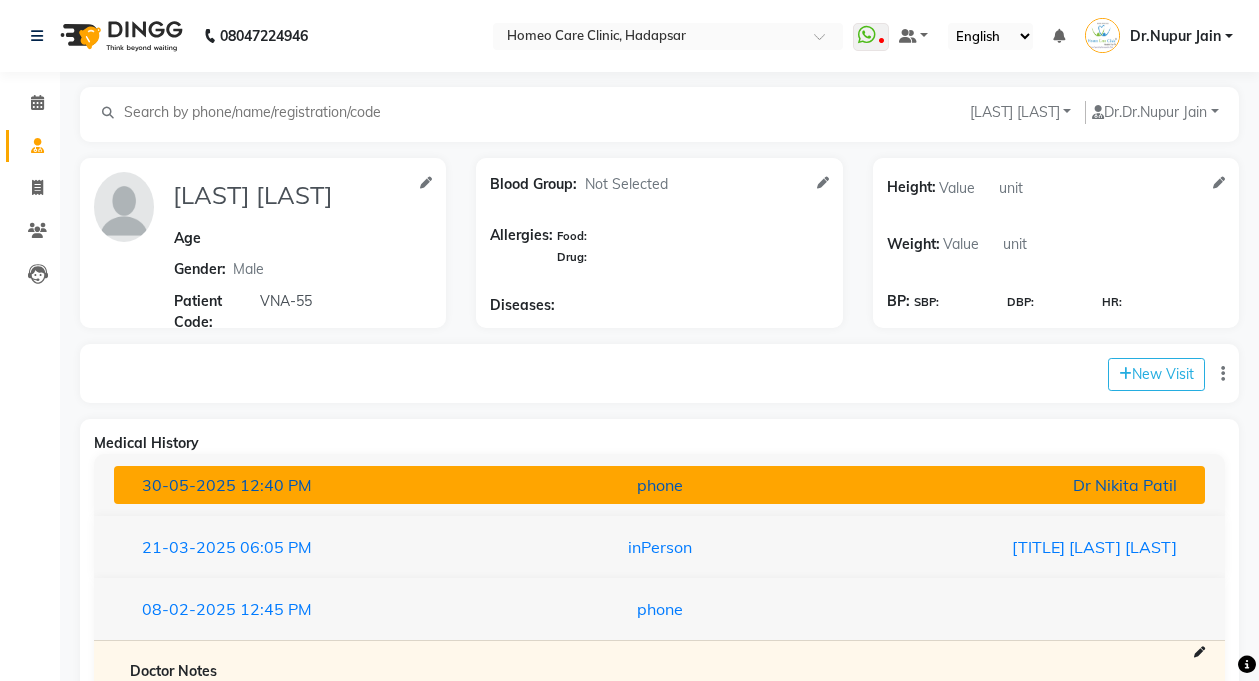 click on "Dr Nikita Patil" at bounding box center (1014, 485) 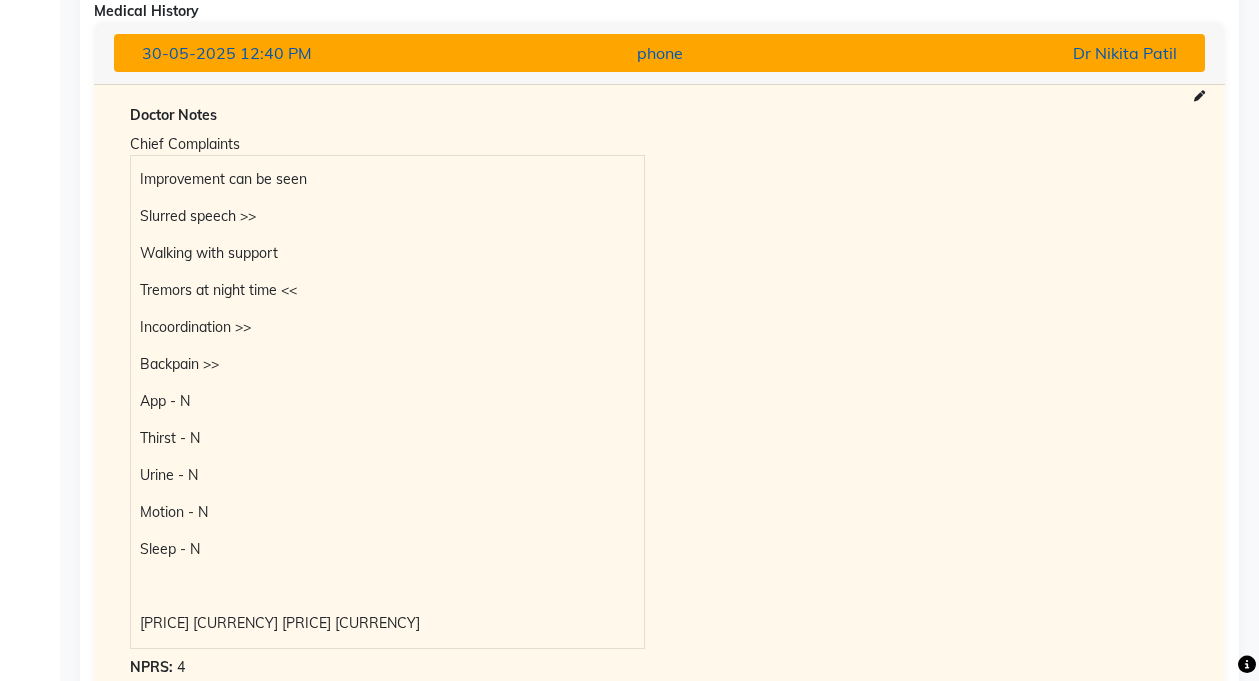 scroll, scrollTop: 433, scrollLeft: 0, axis: vertical 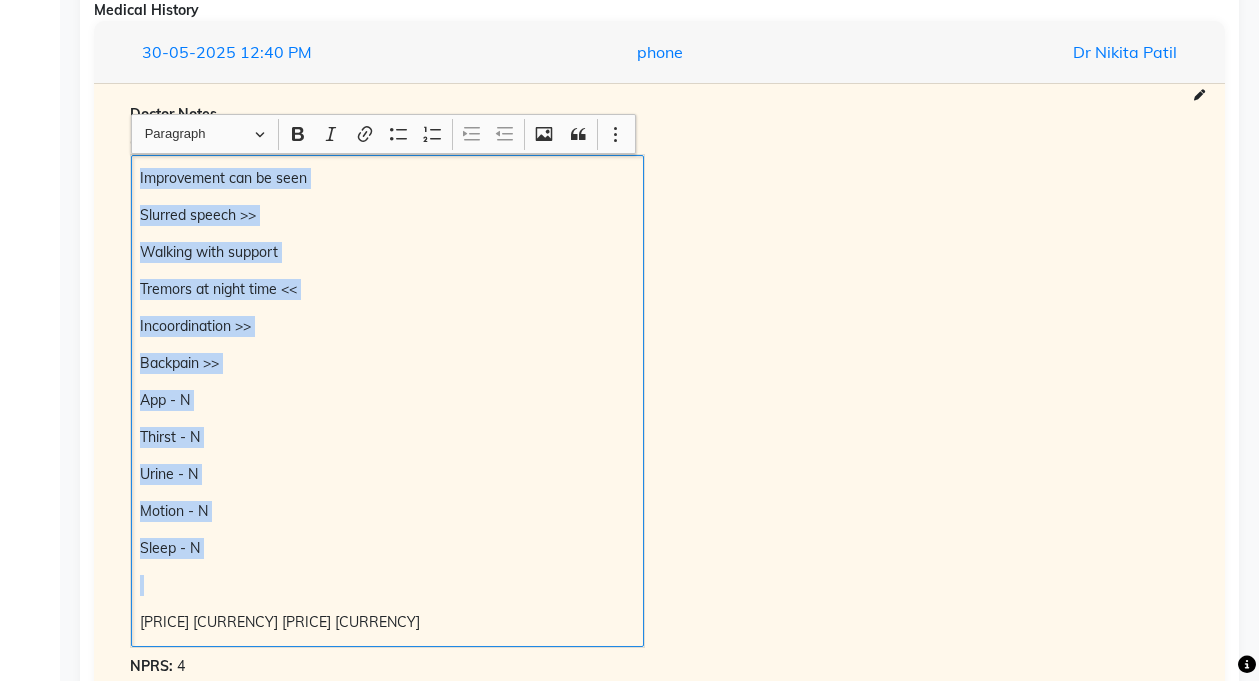 copy on "Improvement can be seen Slurred speech >> Walking with support Tremors at night time << Incoordination >> Backpain >> App - N Thirst - N Urine - N Motion - N Sleep - N" 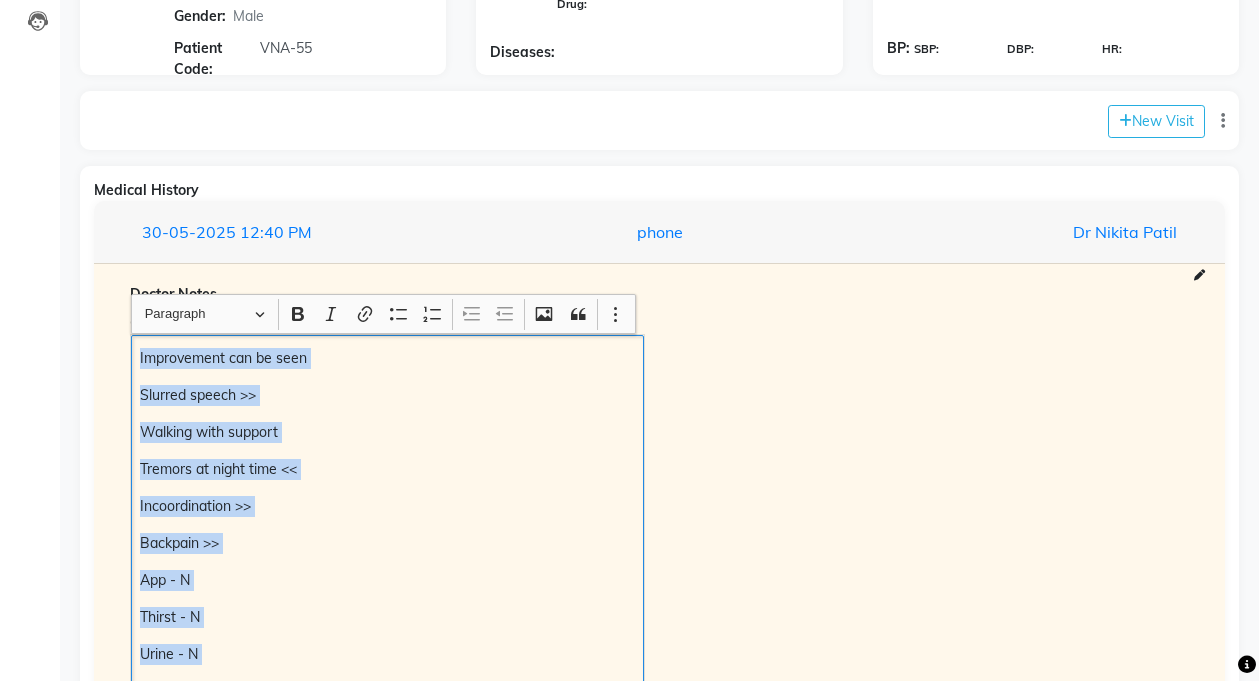 scroll, scrollTop: 0, scrollLeft: 0, axis: both 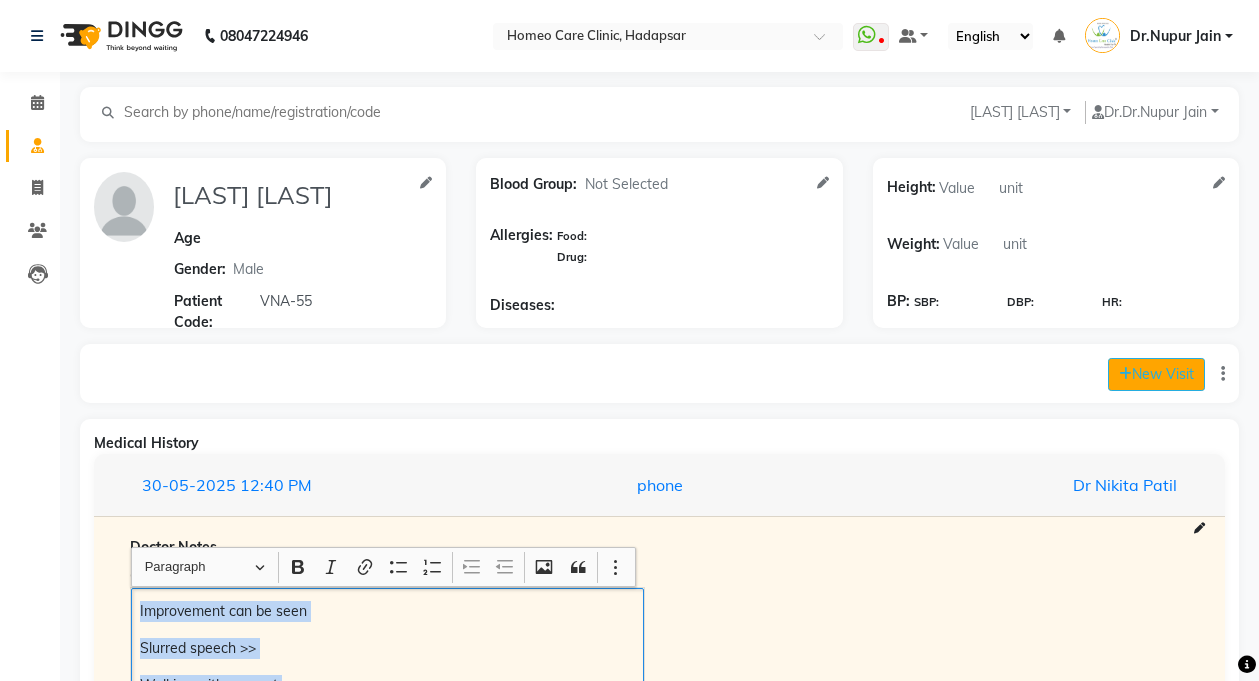 click on "New Visit" 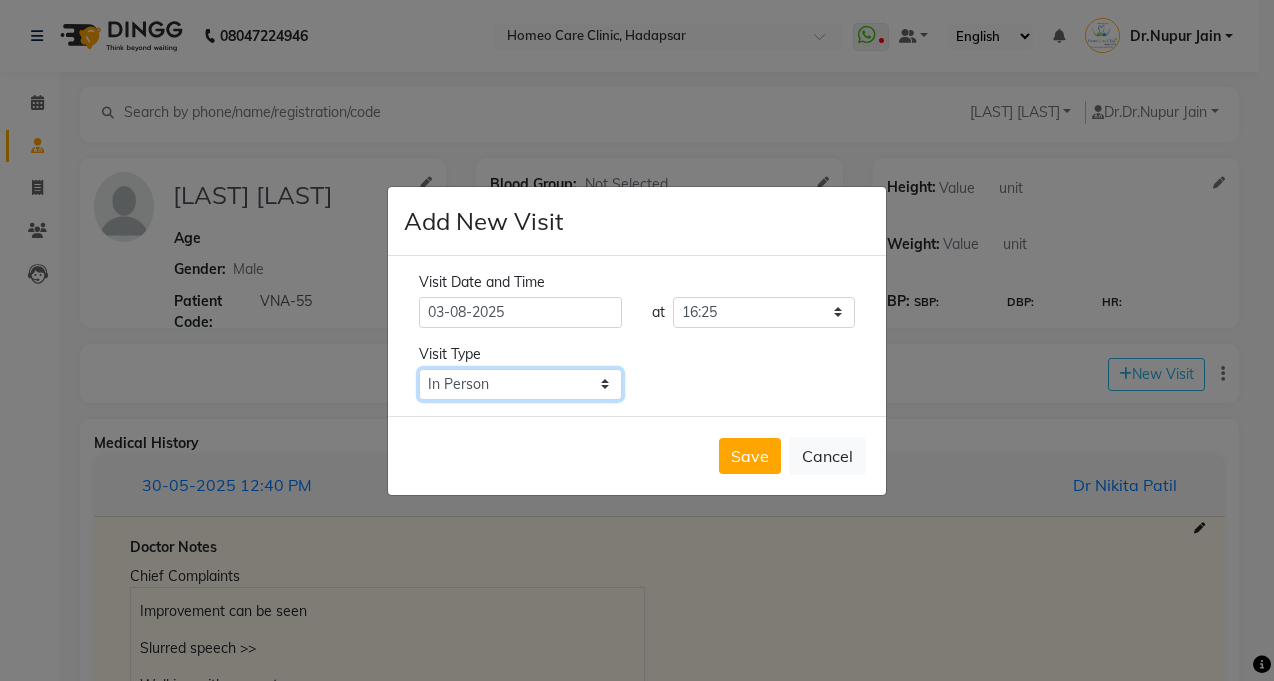 click on "Select Type In Person Video Phone Chat" 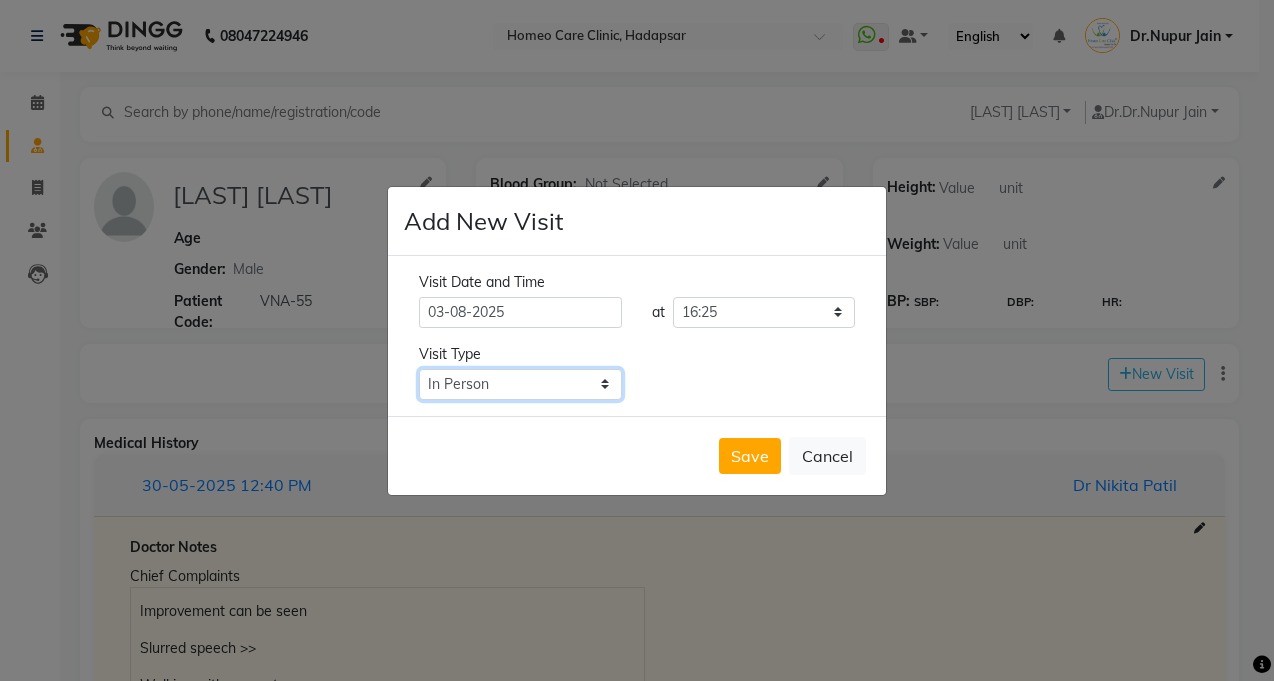 select on "phone" 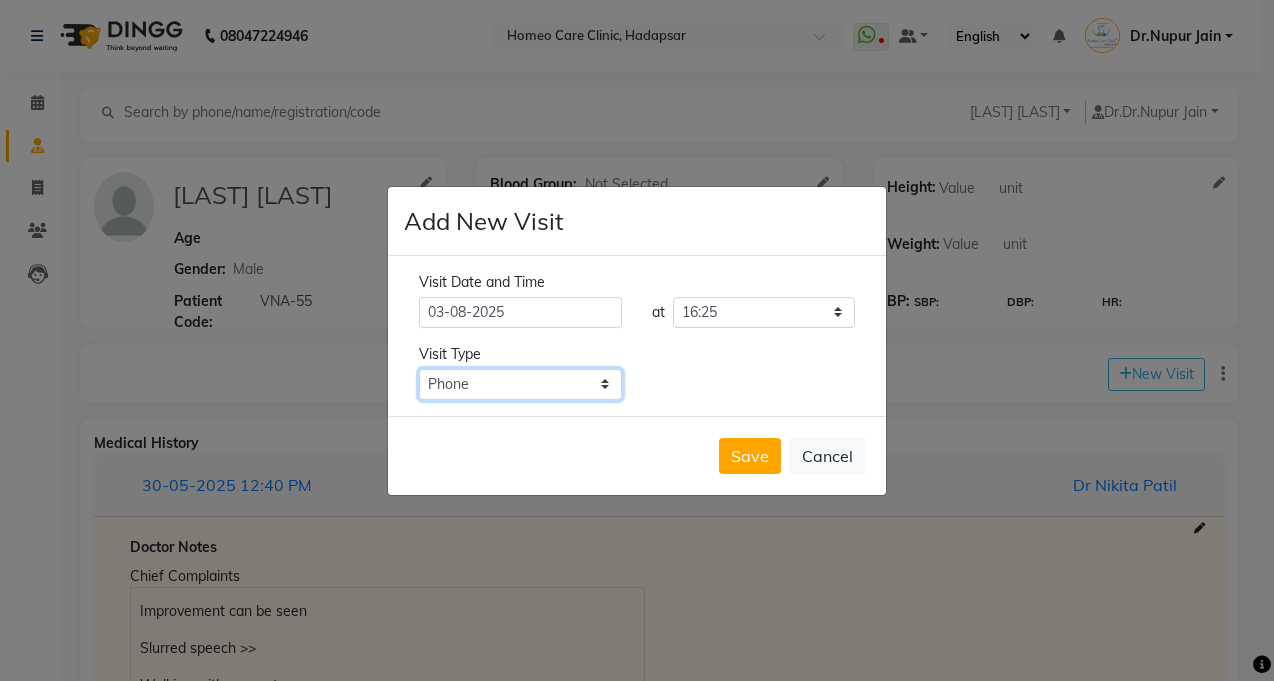 click on "Select Type In Person Video Phone Chat" 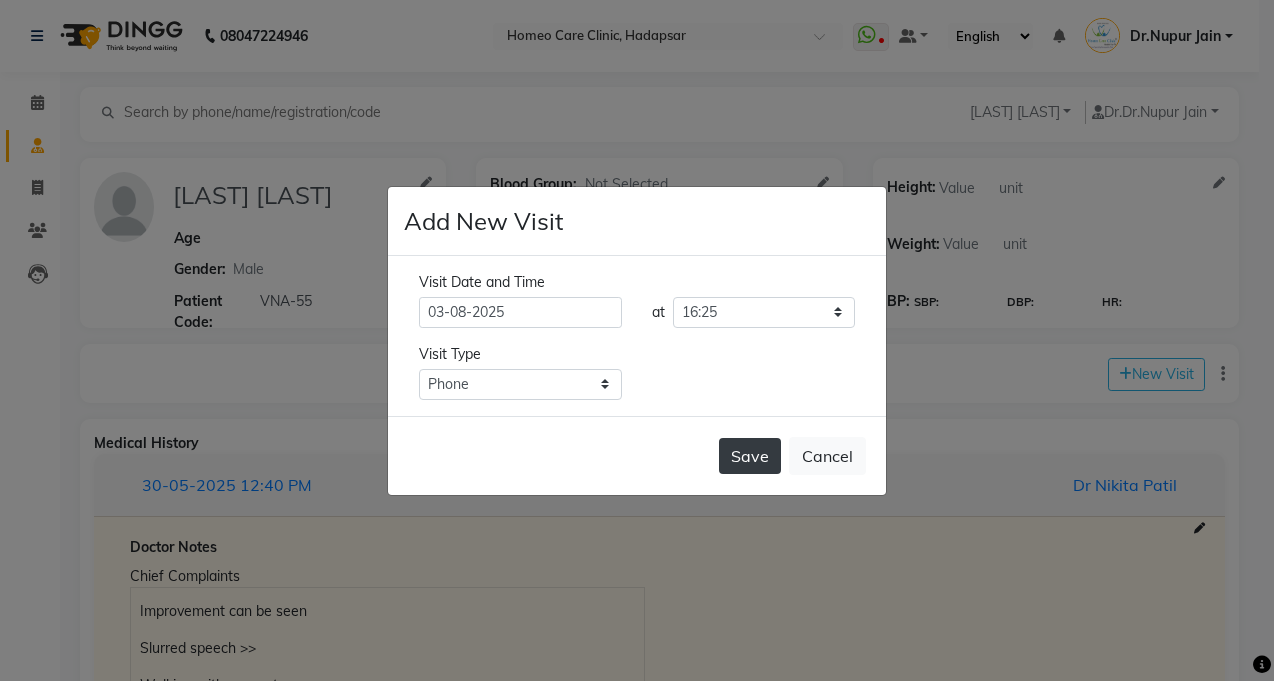 click on "Save" 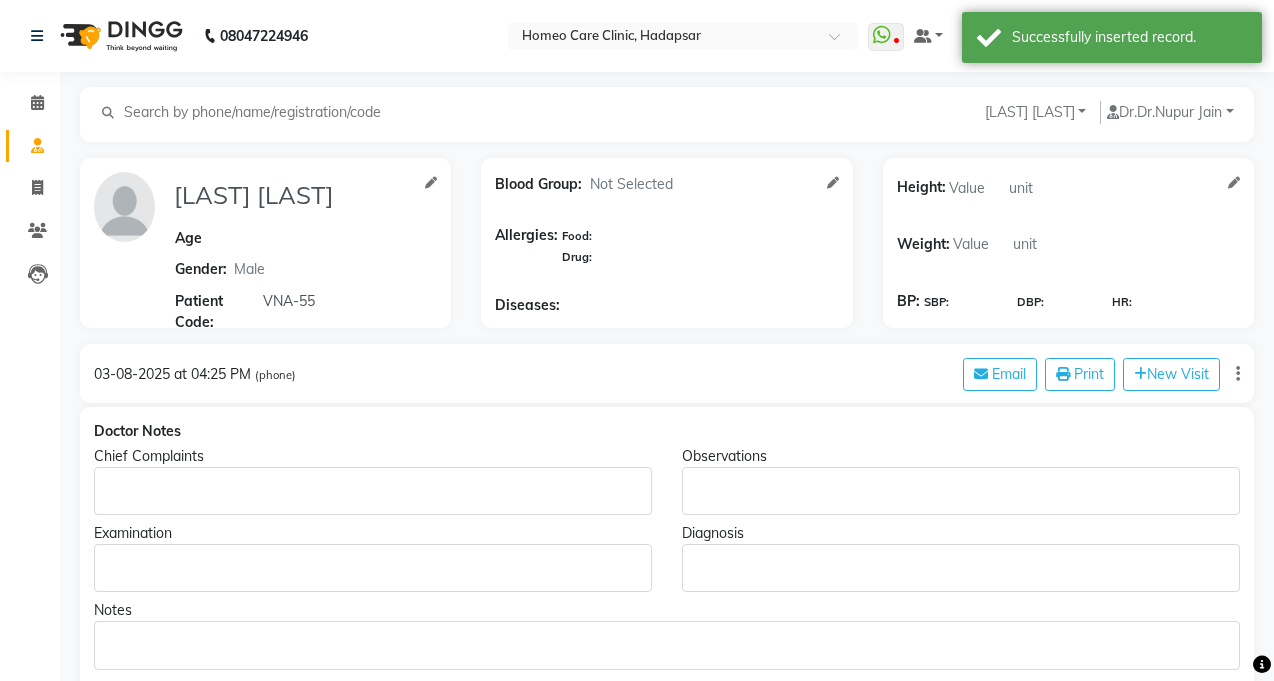type on "[LAST] [LAST]" 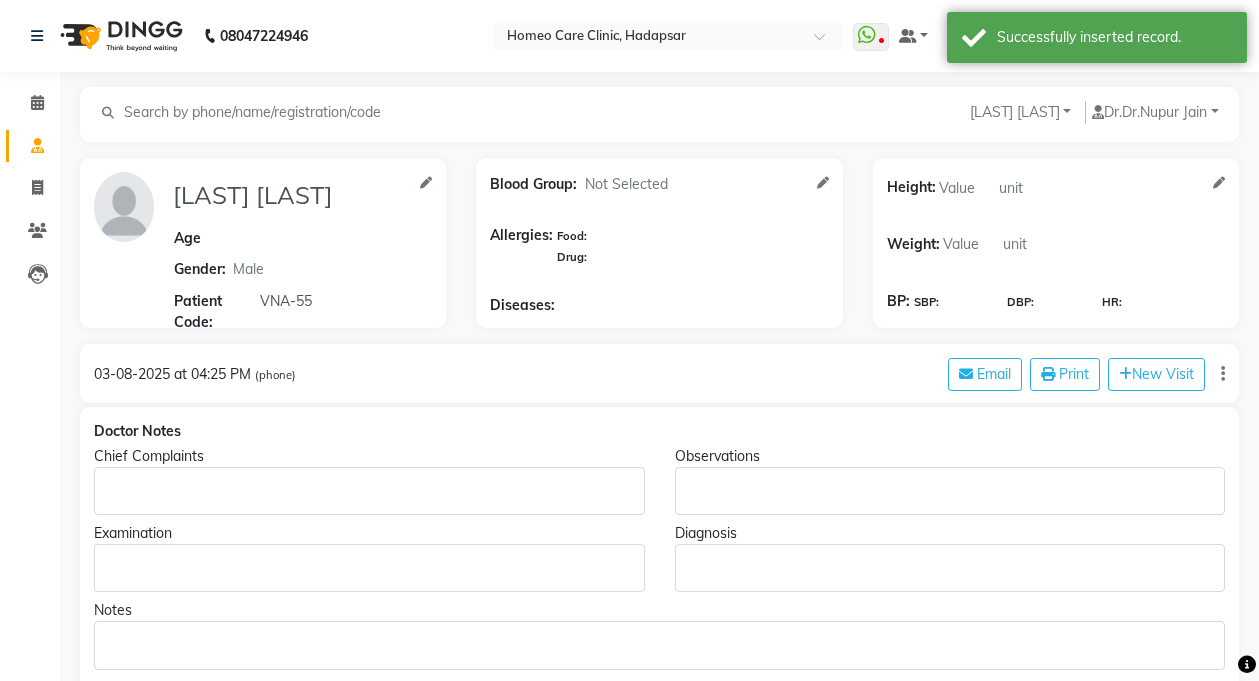 click 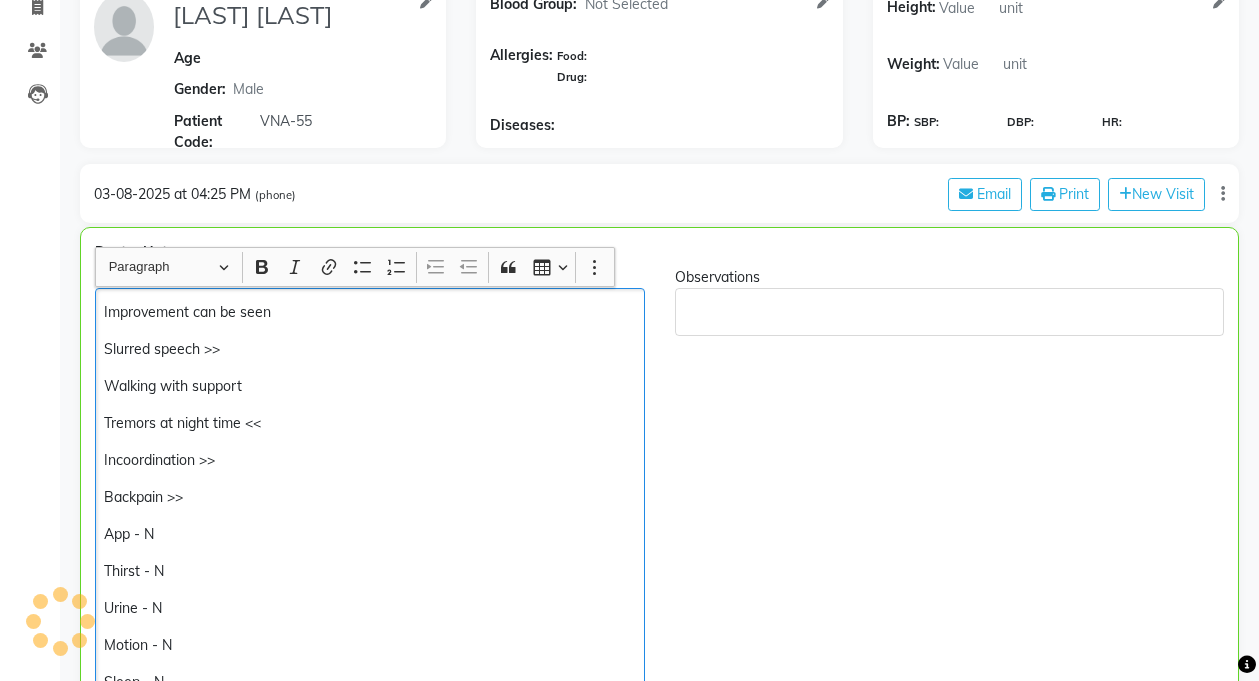 scroll, scrollTop: 188, scrollLeft: 0, axis: vertical 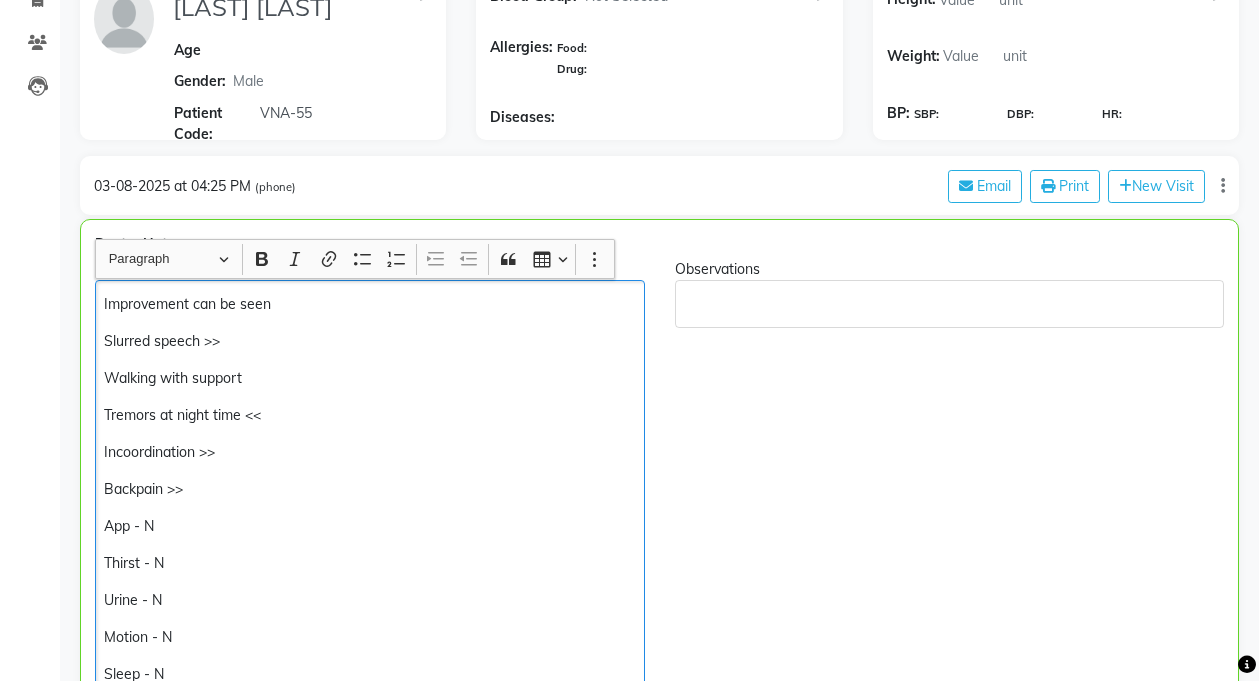 click on "Slurred speech >>" 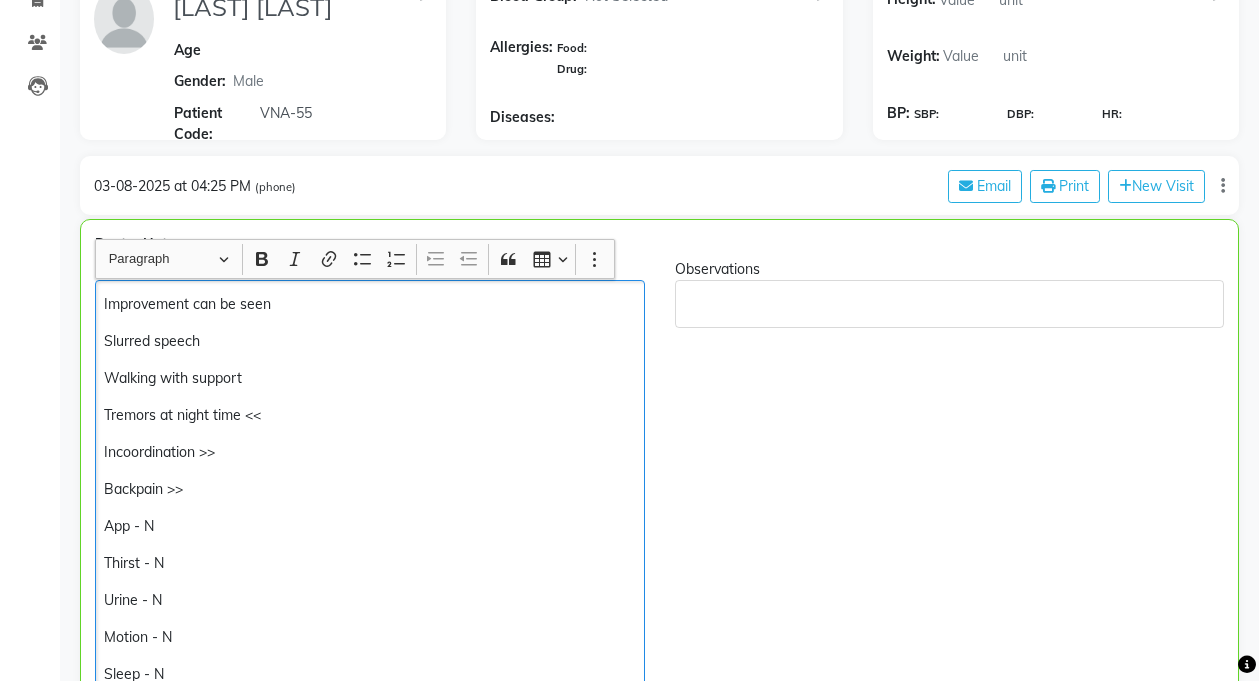 type 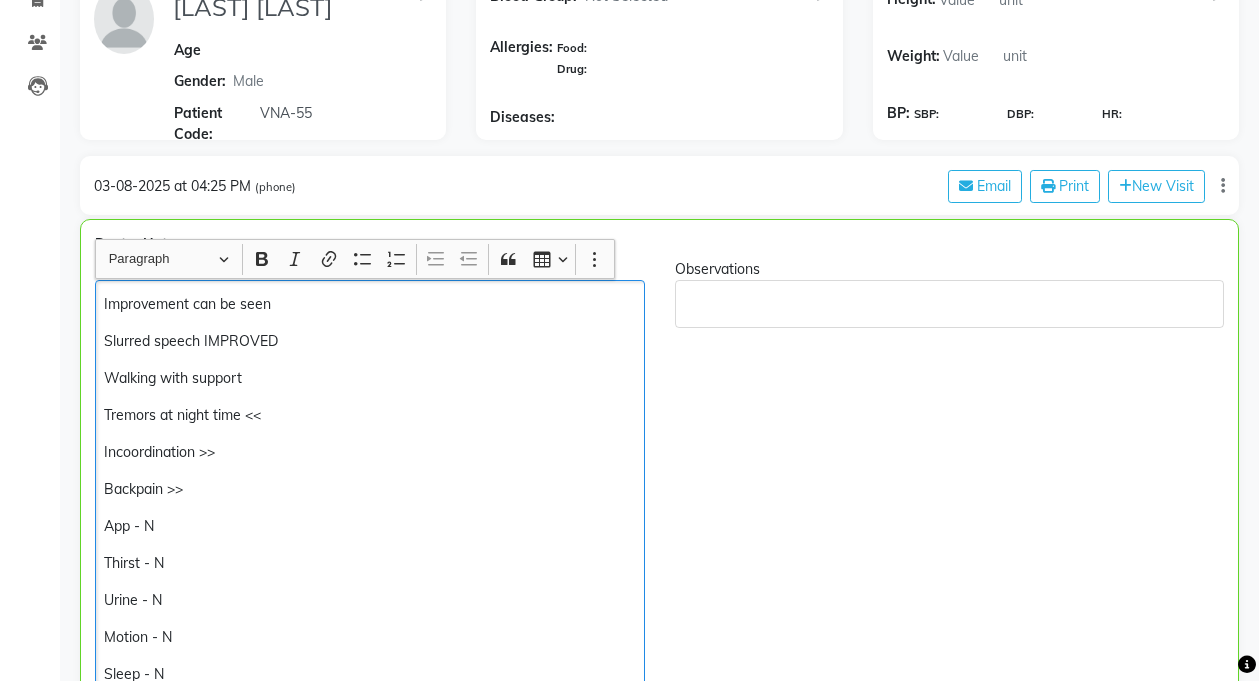 click on "Walking with support" 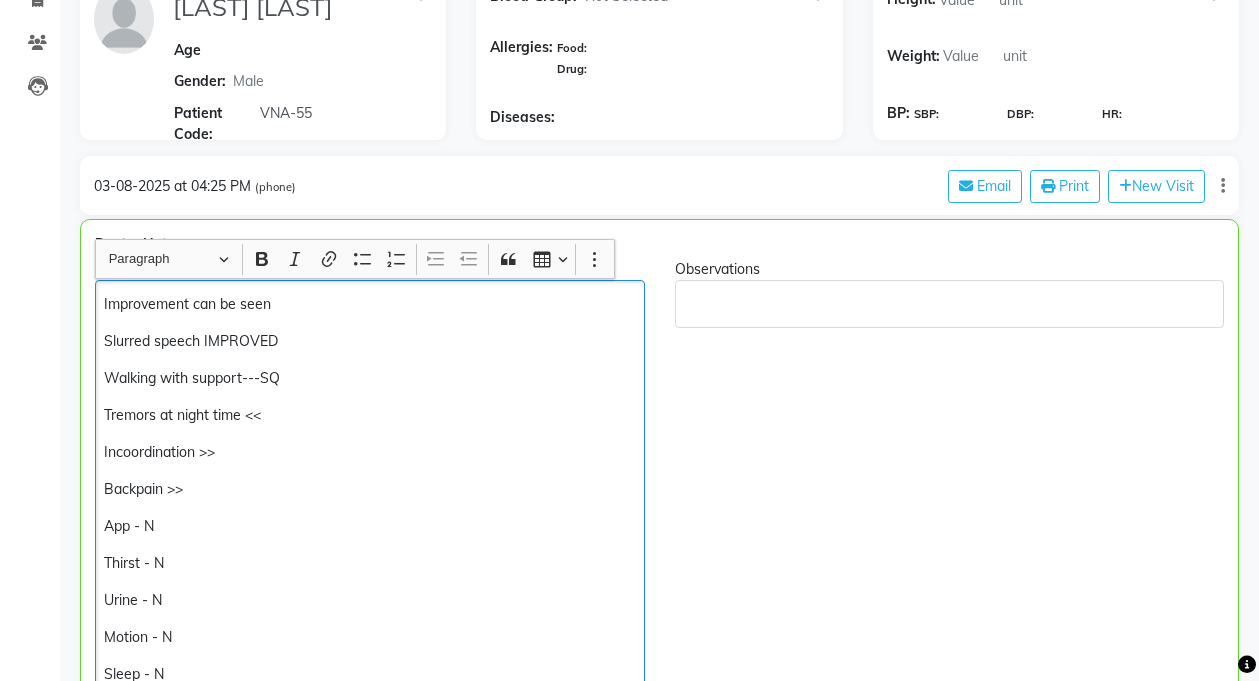 click on "Tremors at night time <<" 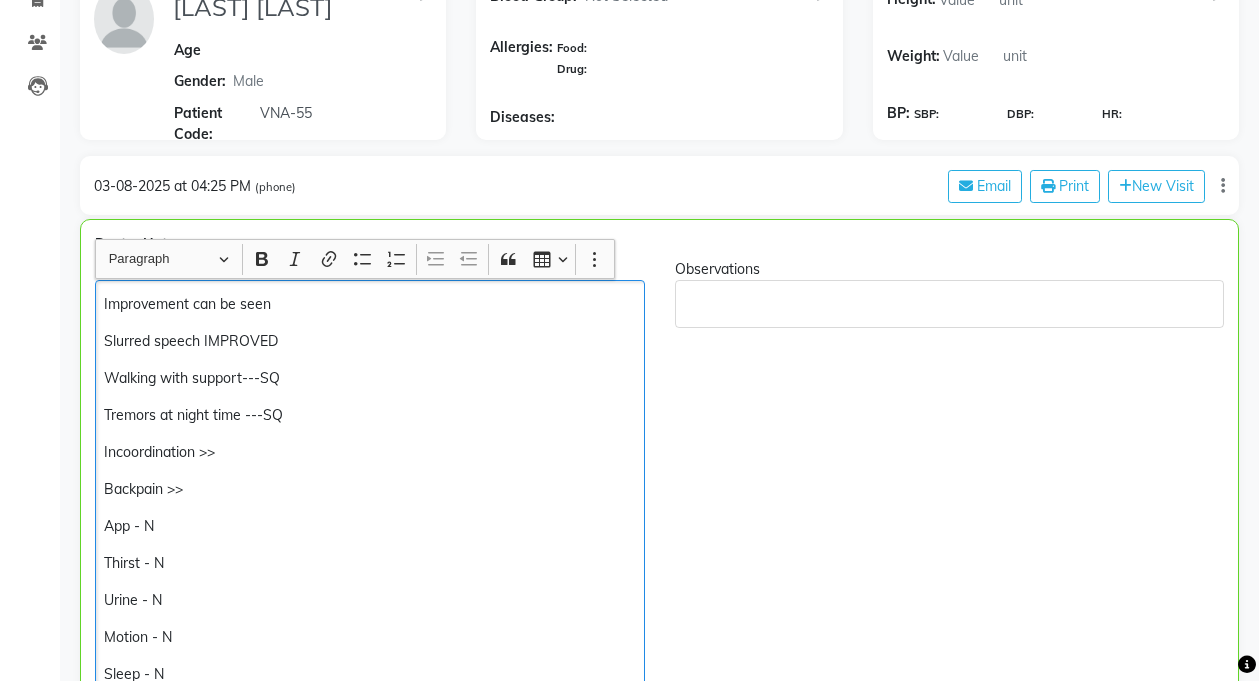 click on "Backpain >>" 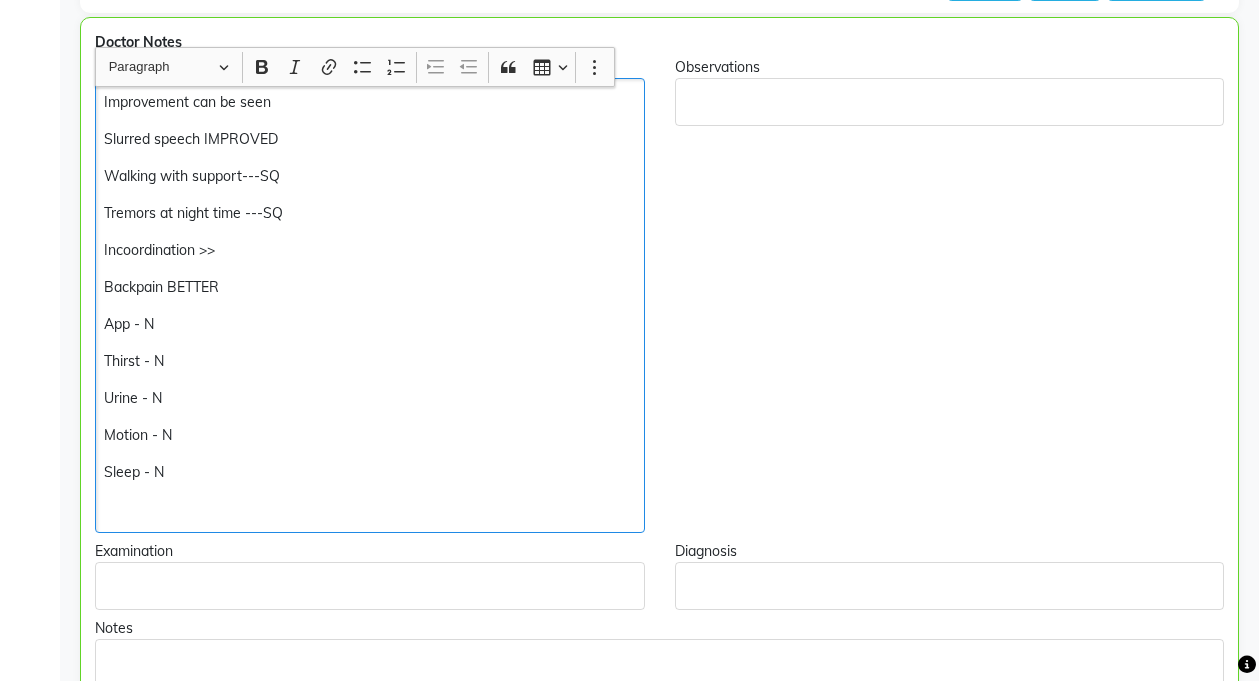 scroll, scrollTop: 460, scrollLeft: 0, axis: vertical 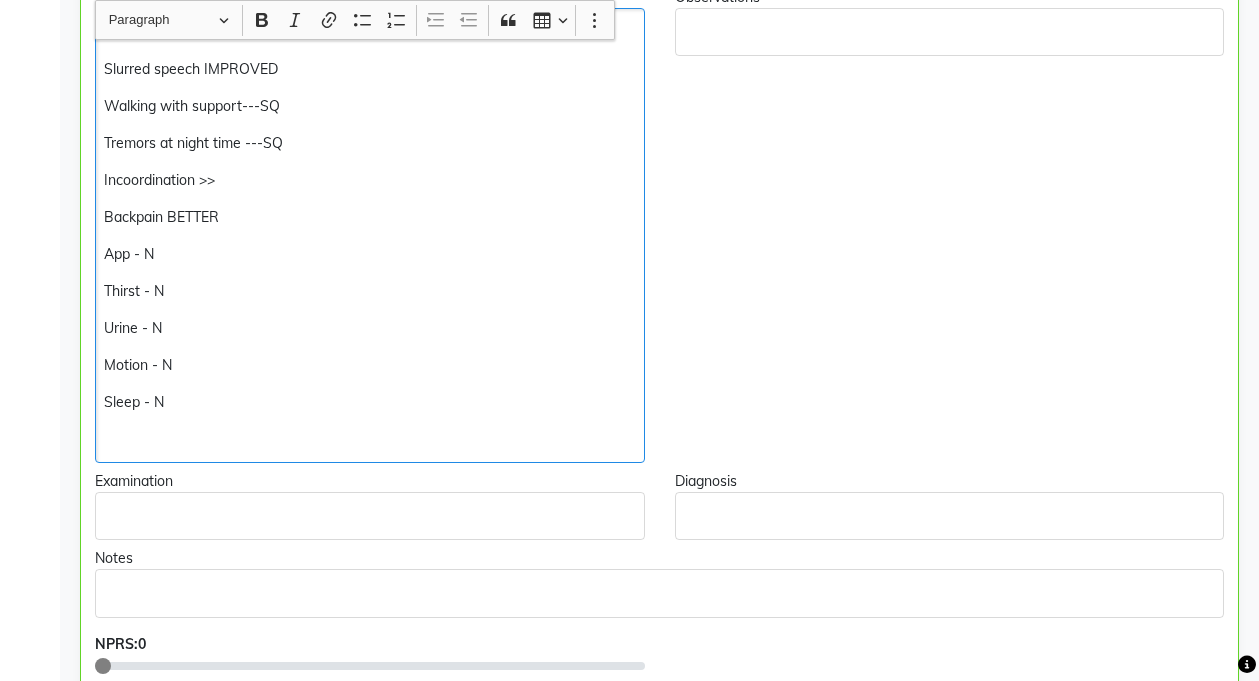 click on "Incoordination >>" 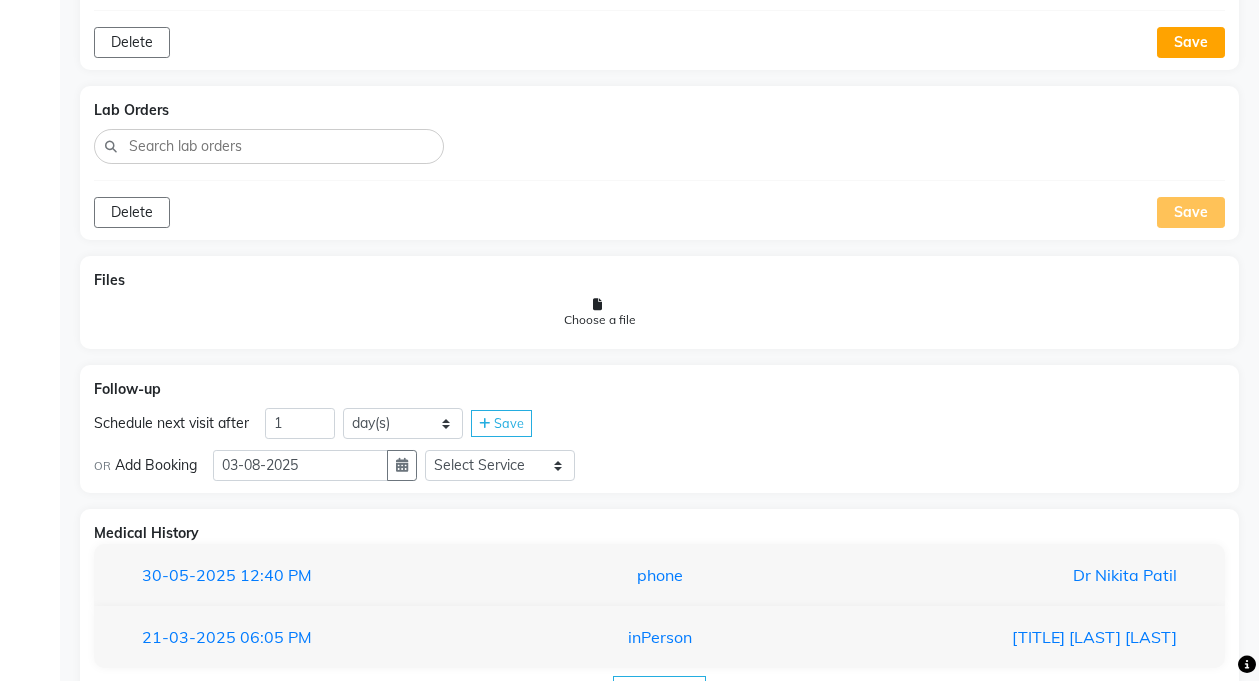 scroll, scrollTop: 1552, scrollLeft: 0, axis: vertical 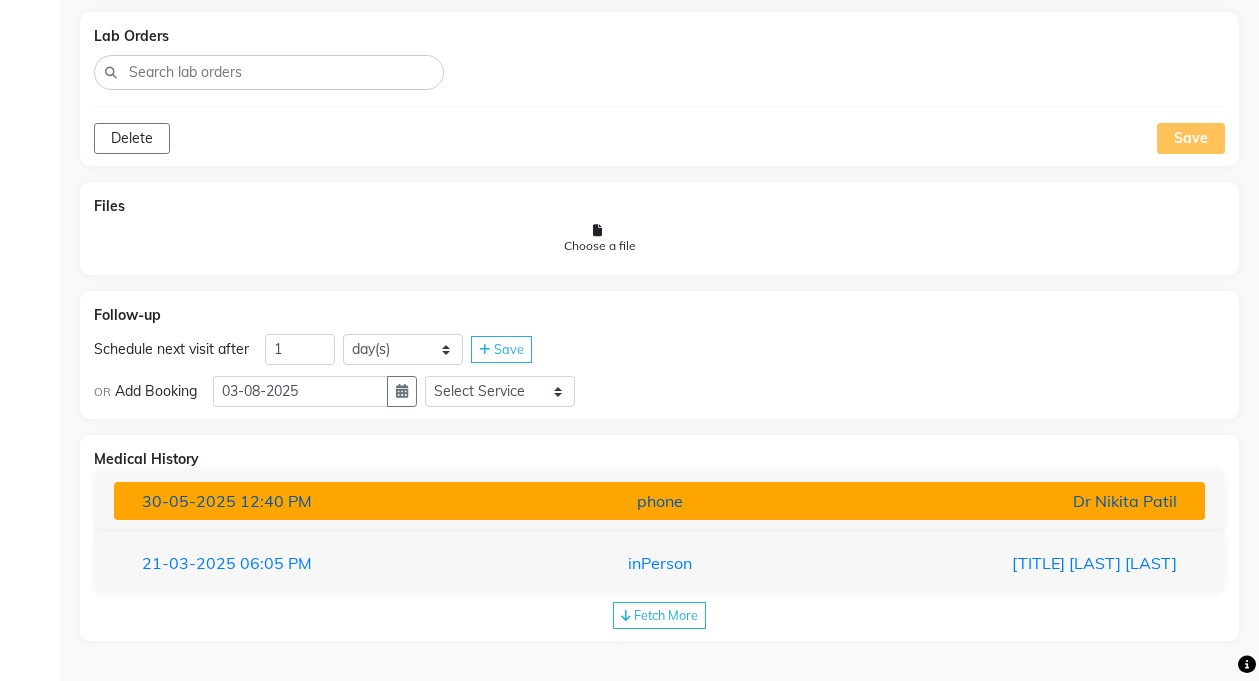 click on "Dr Nikita Patil" at bounding box center [1014, 501] 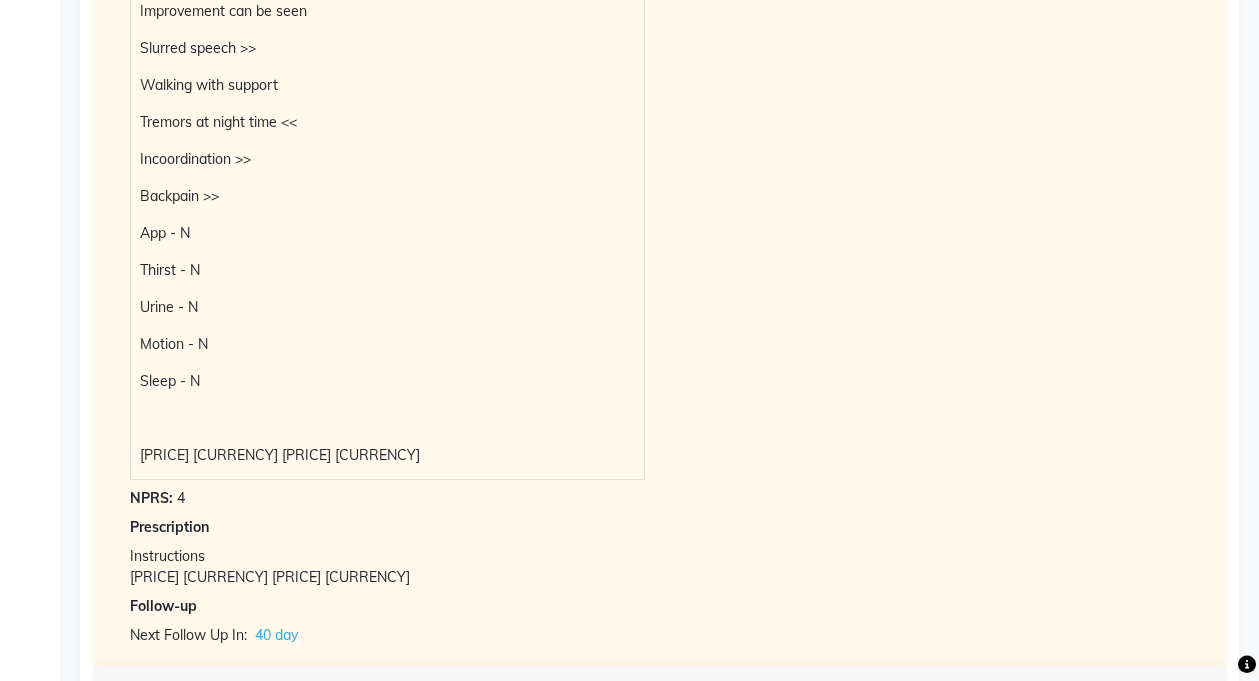 scroll, scrollTop: 2170, scrollLeft: 0, axis: vertical 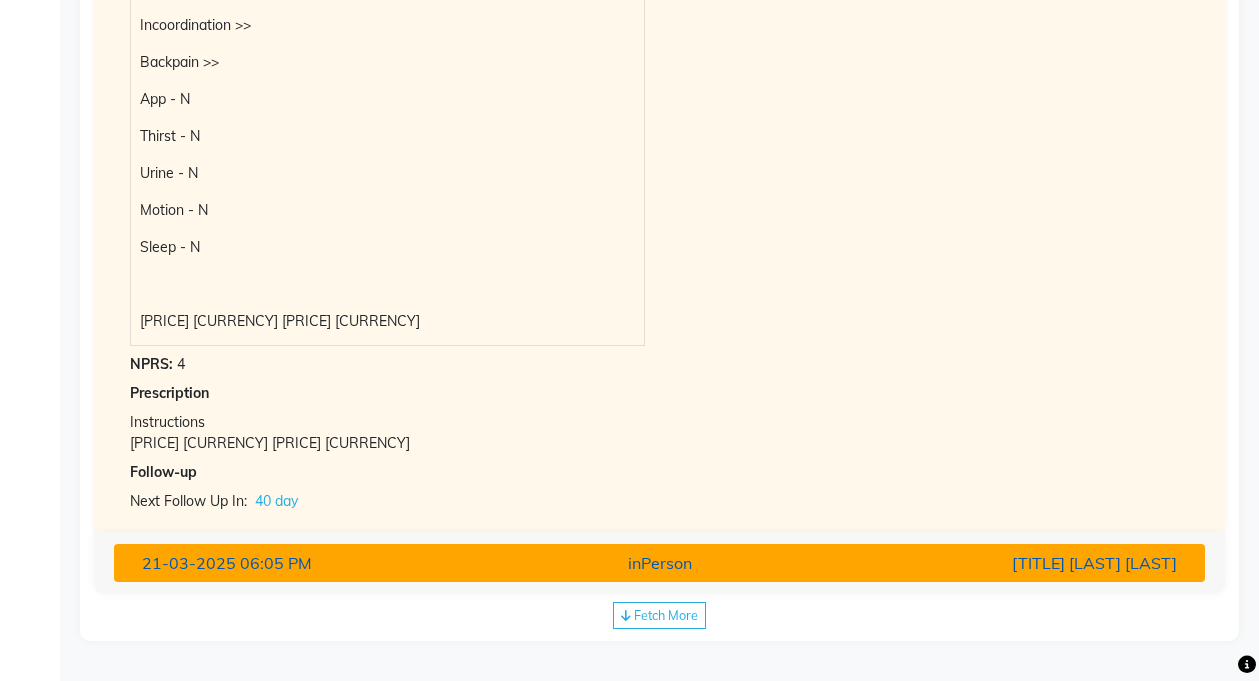 click on "[TITLE] [LAST] [LAST]" at bounding box center [1014, 563] 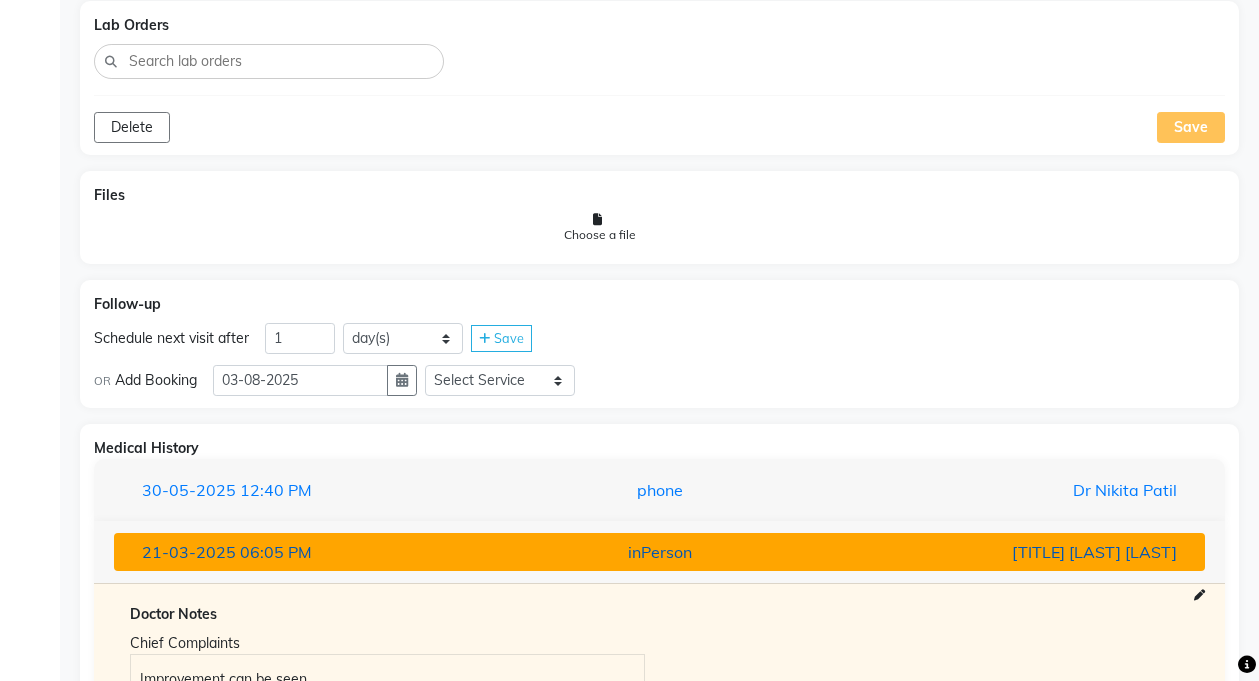 click on "[TITLE] [LAST] [LAST]" at bounding box center (1014, 552) 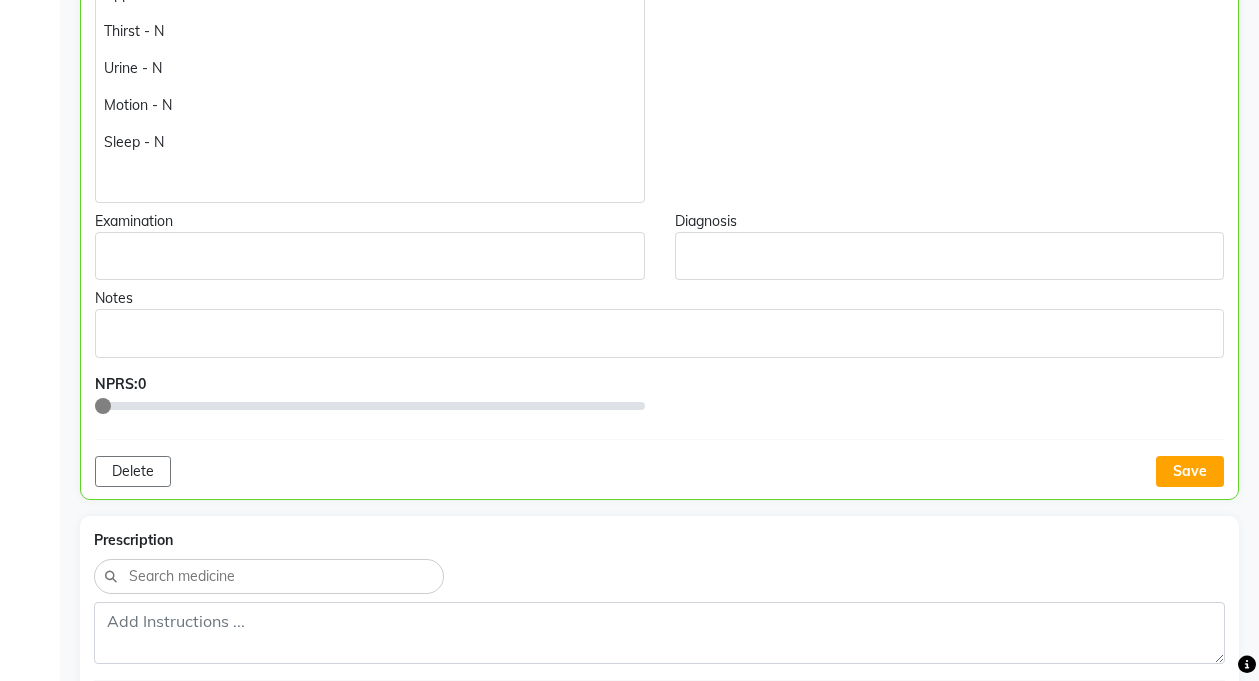 scroll, scrollTop: 749, scrollLeft: 0, axis: vertical 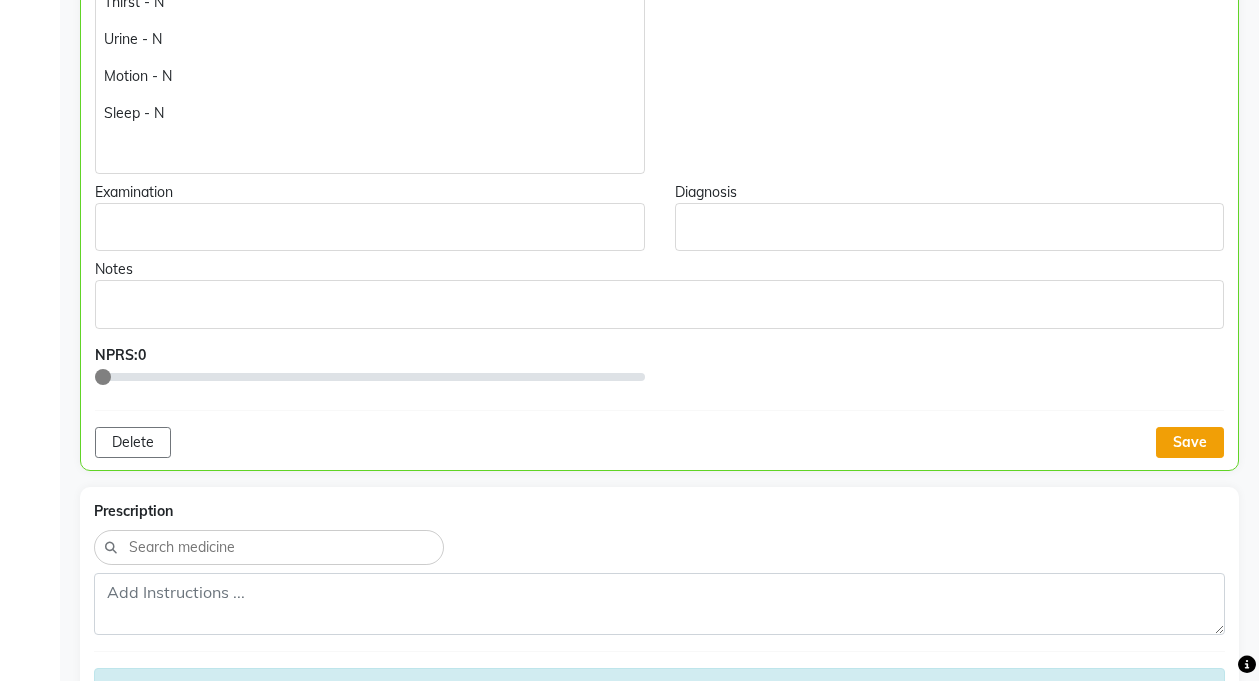 click on "Save" 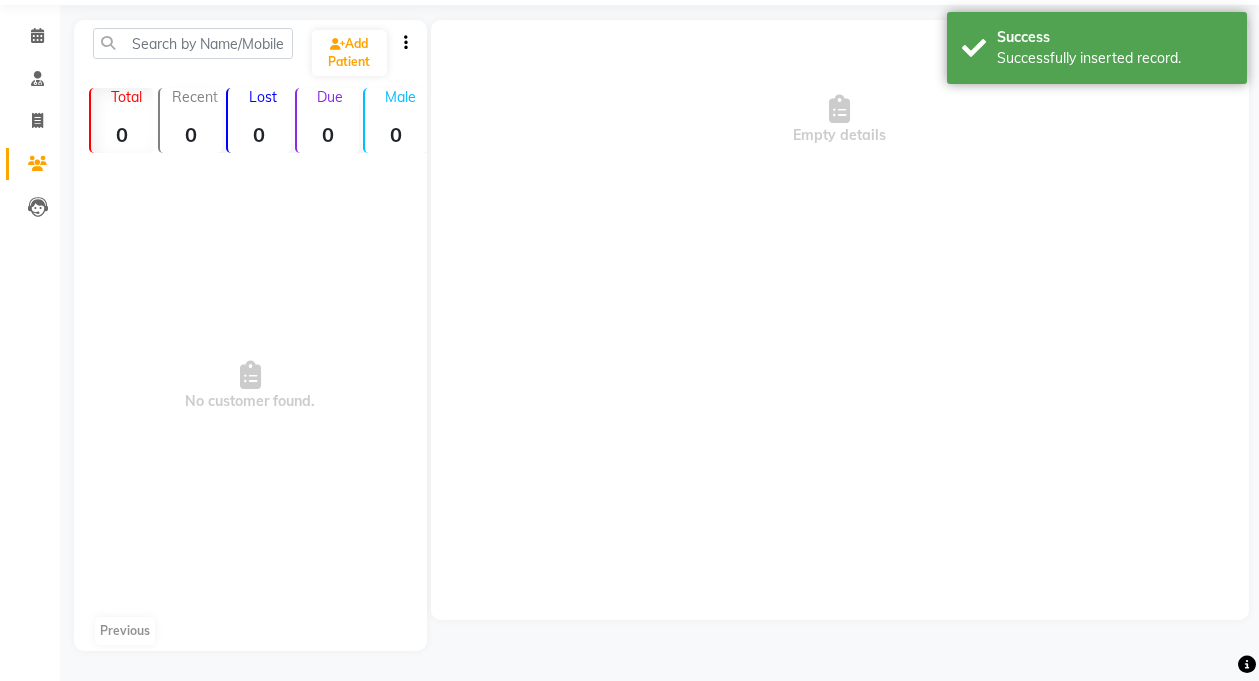 scroll, scrollTop: 0, scrollLeft: 0, axis: both 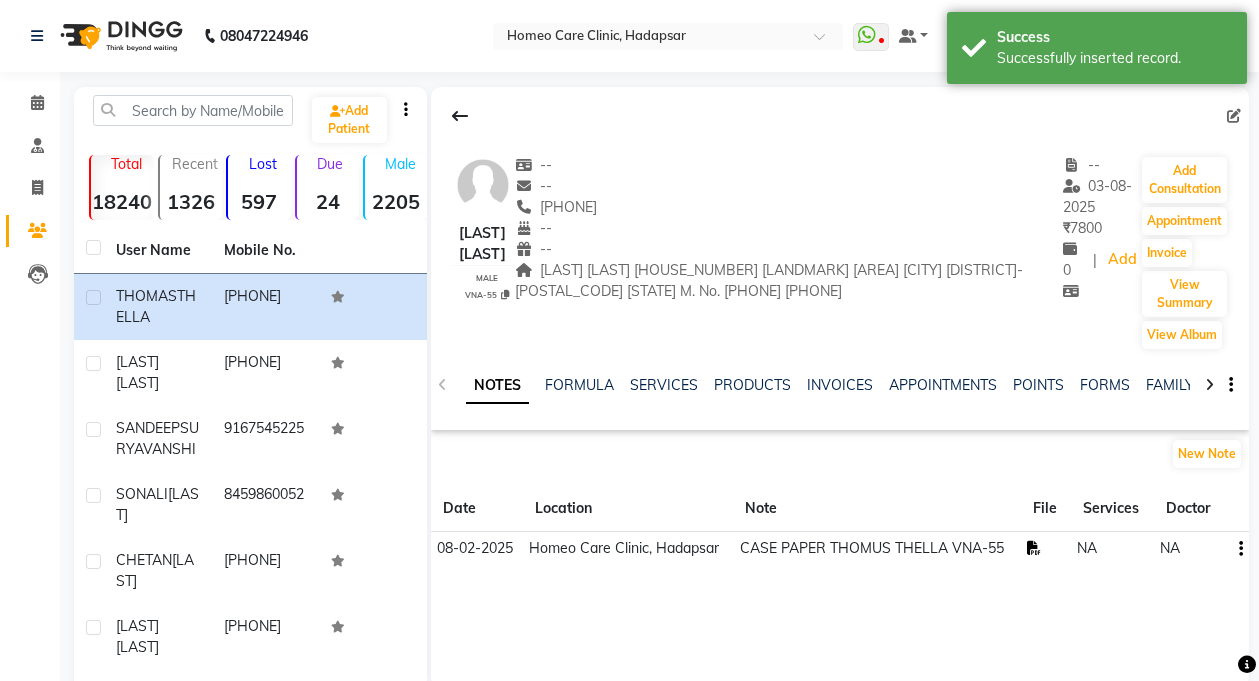 click 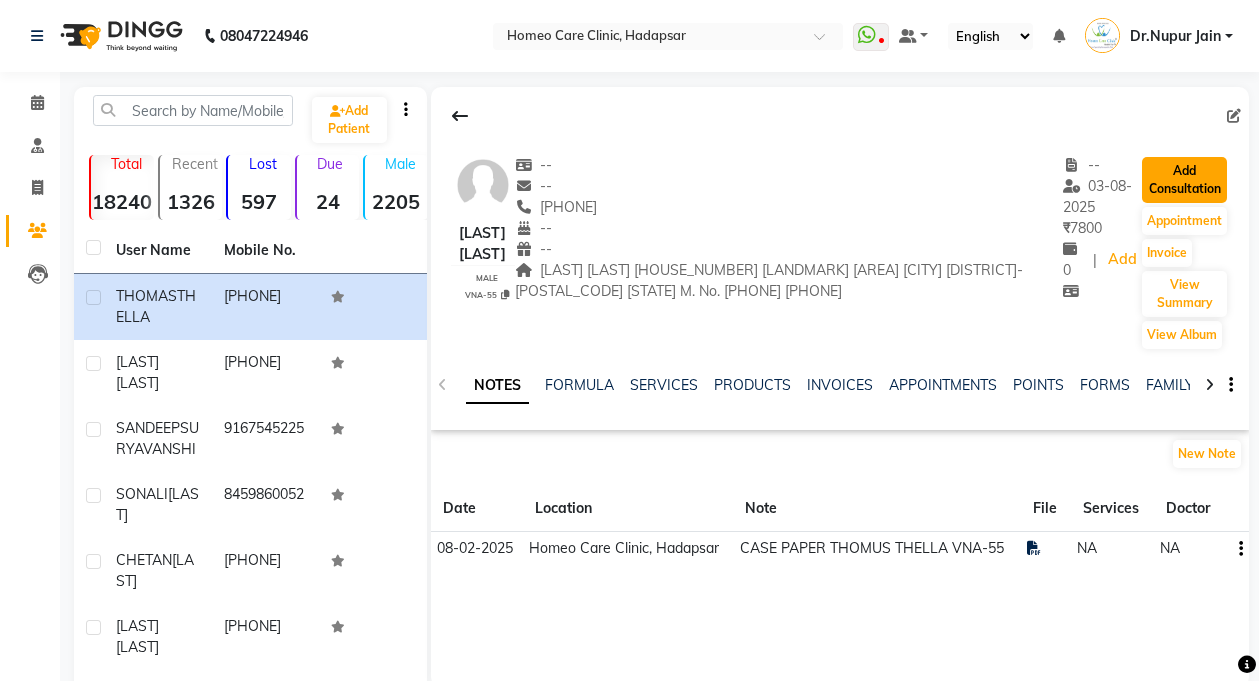 click on "Add Consultation" 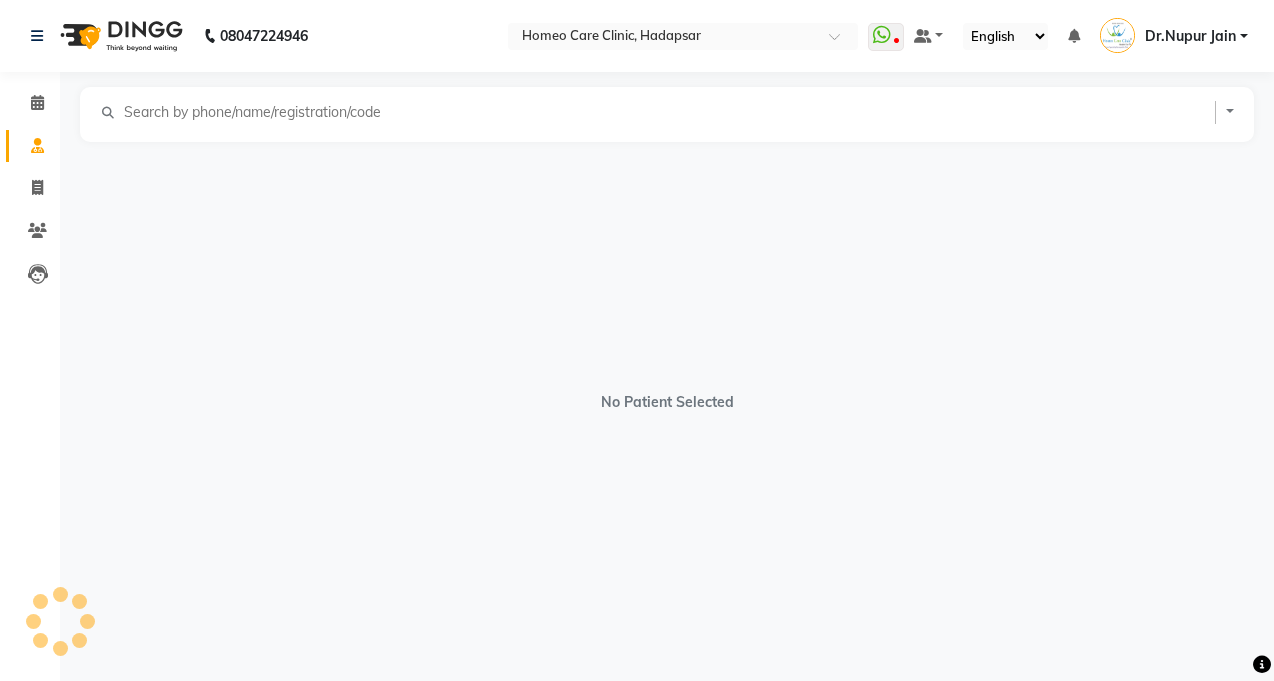 select on "male" 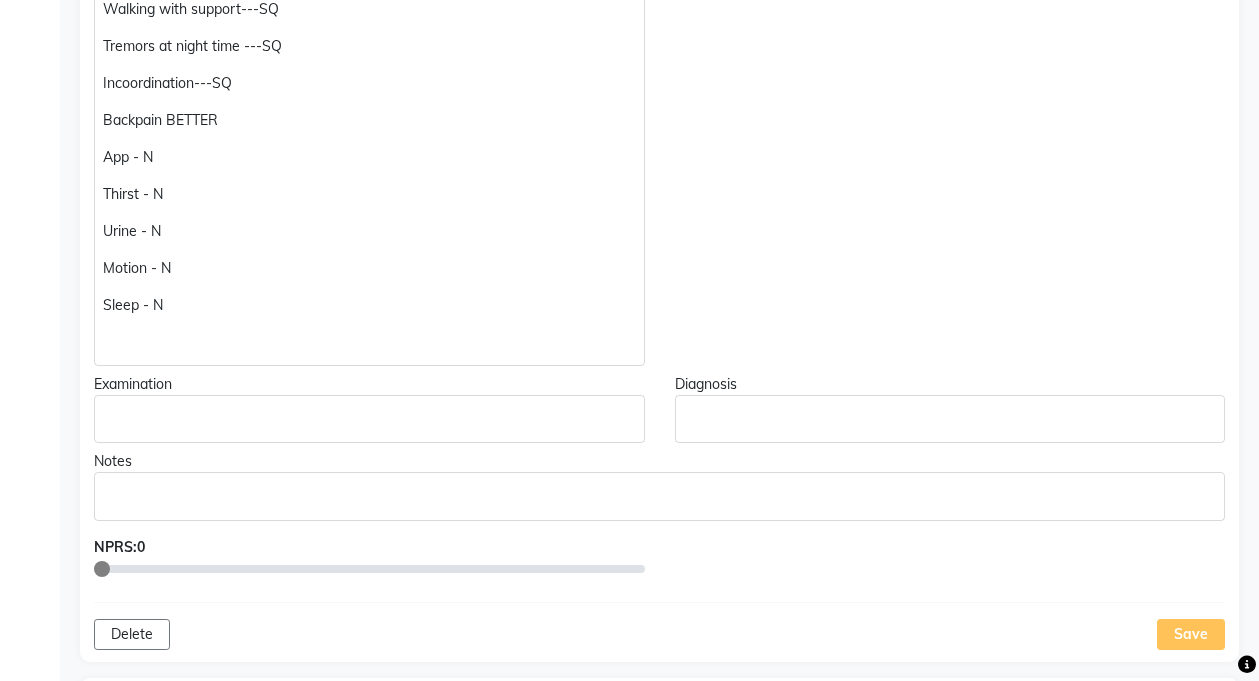 scroll, scrollTop: 560, scrollLeft: 0, axis: vertical 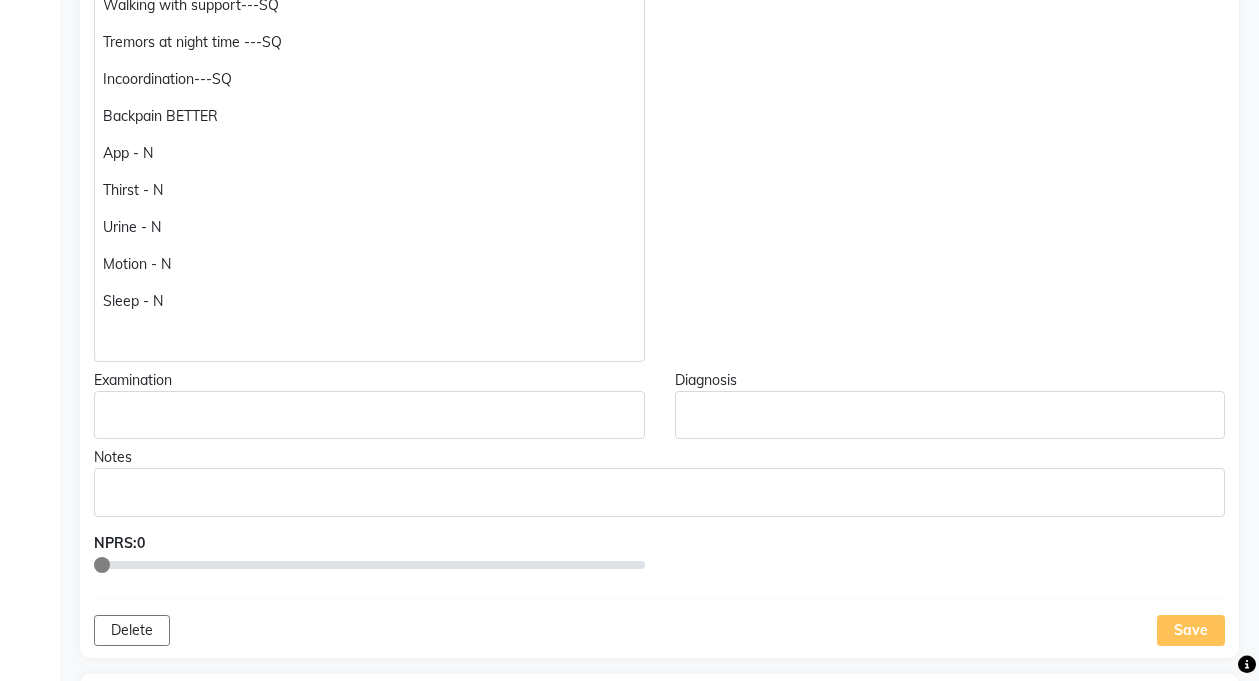 click 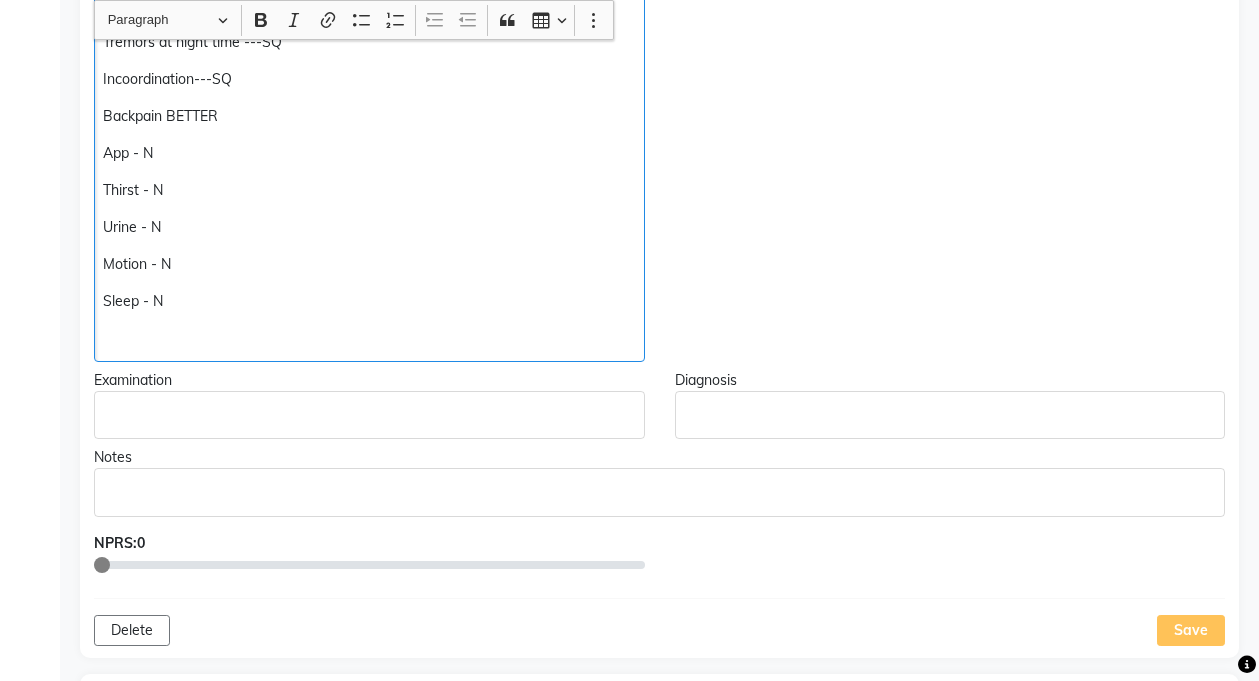 scroll, scrollTop: 561, scrollLeft: 0, axis: vertical 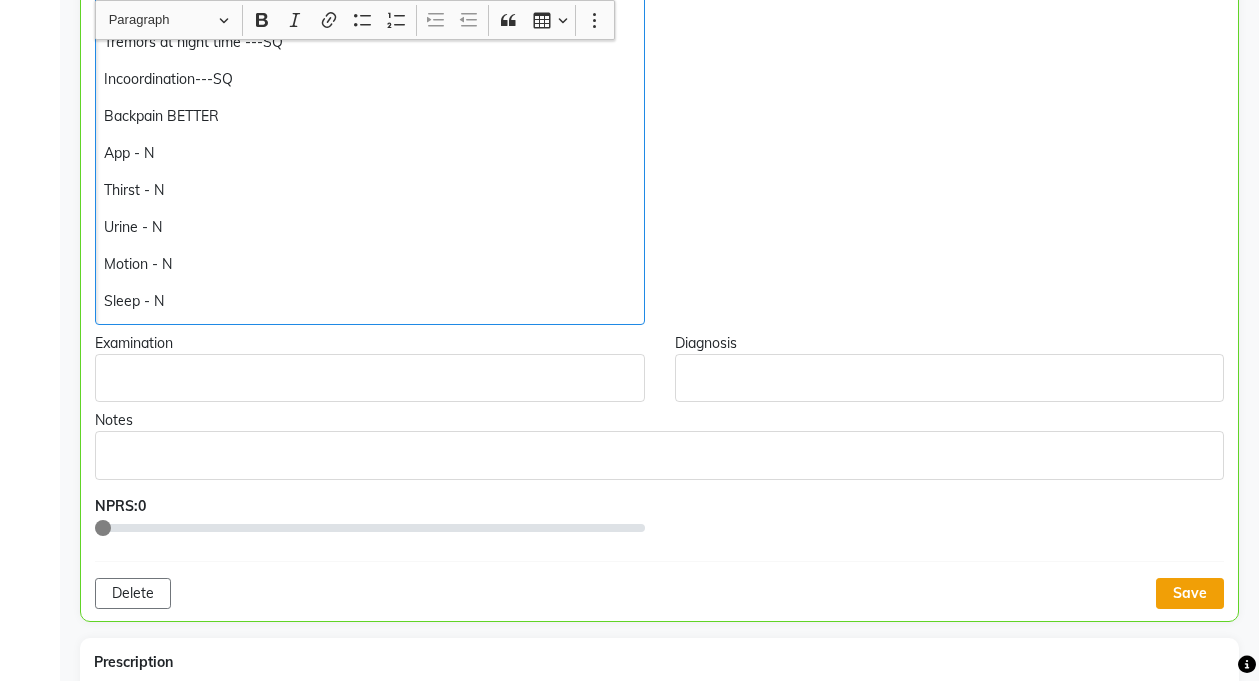 click on "Save" 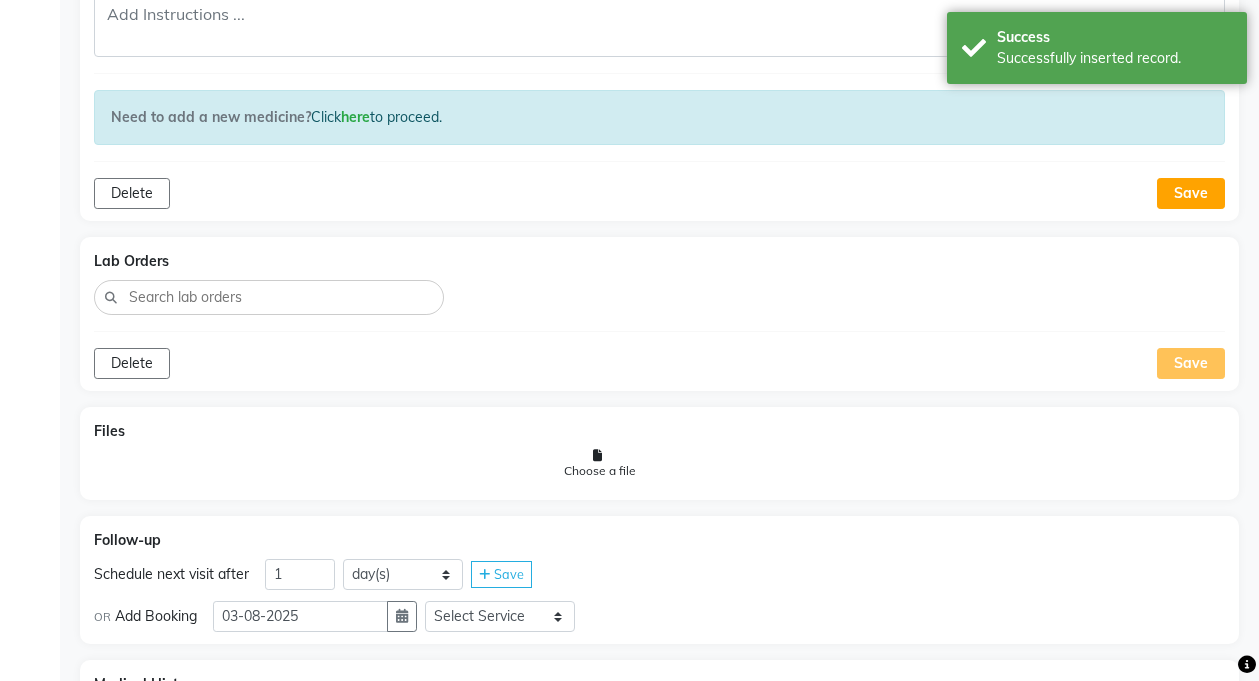 scroll, scrollTop: 1513, scrollLeft: 0, axis: vertical 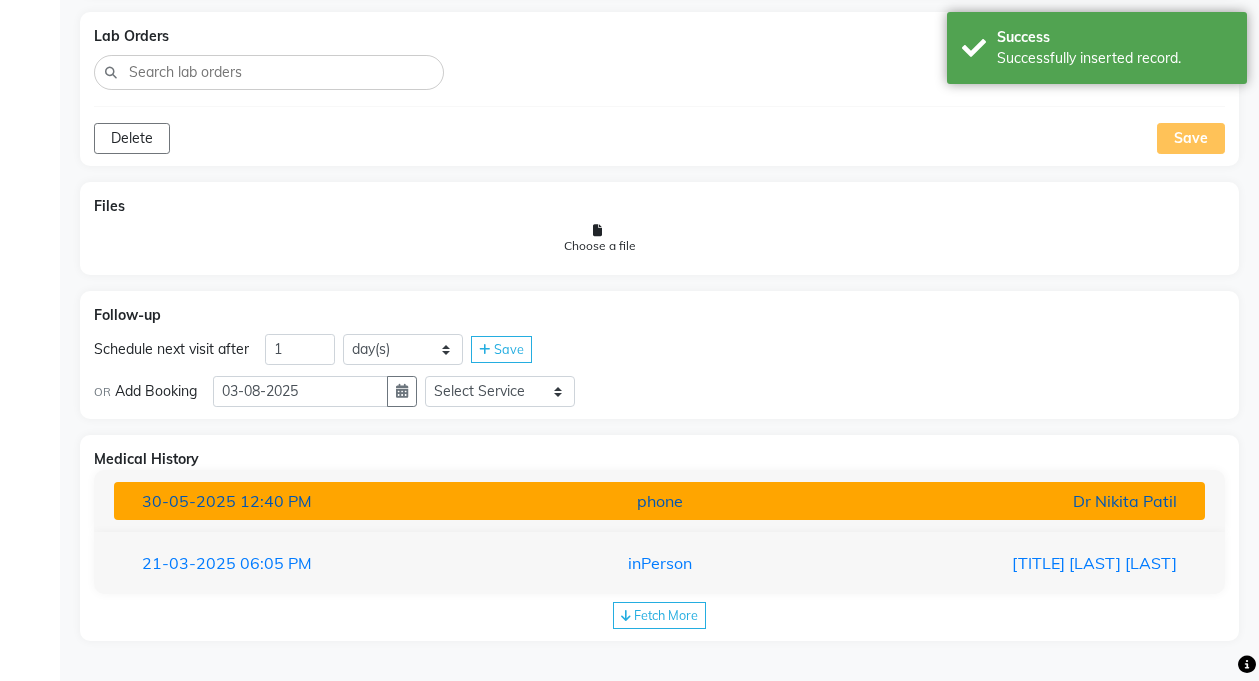 click on "Dr Nikita Patil" at bounding box center [1014, 501] 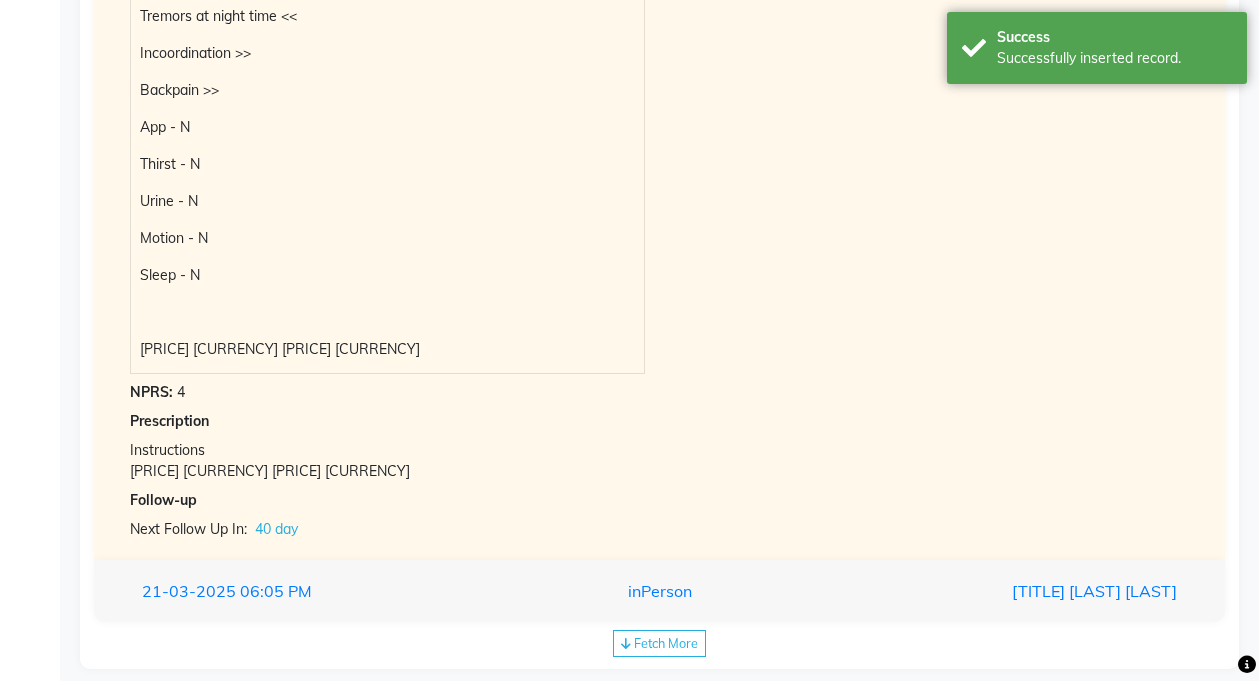 scroll, scrollTop: 2238, scrollLeft: 0, axis: vertical 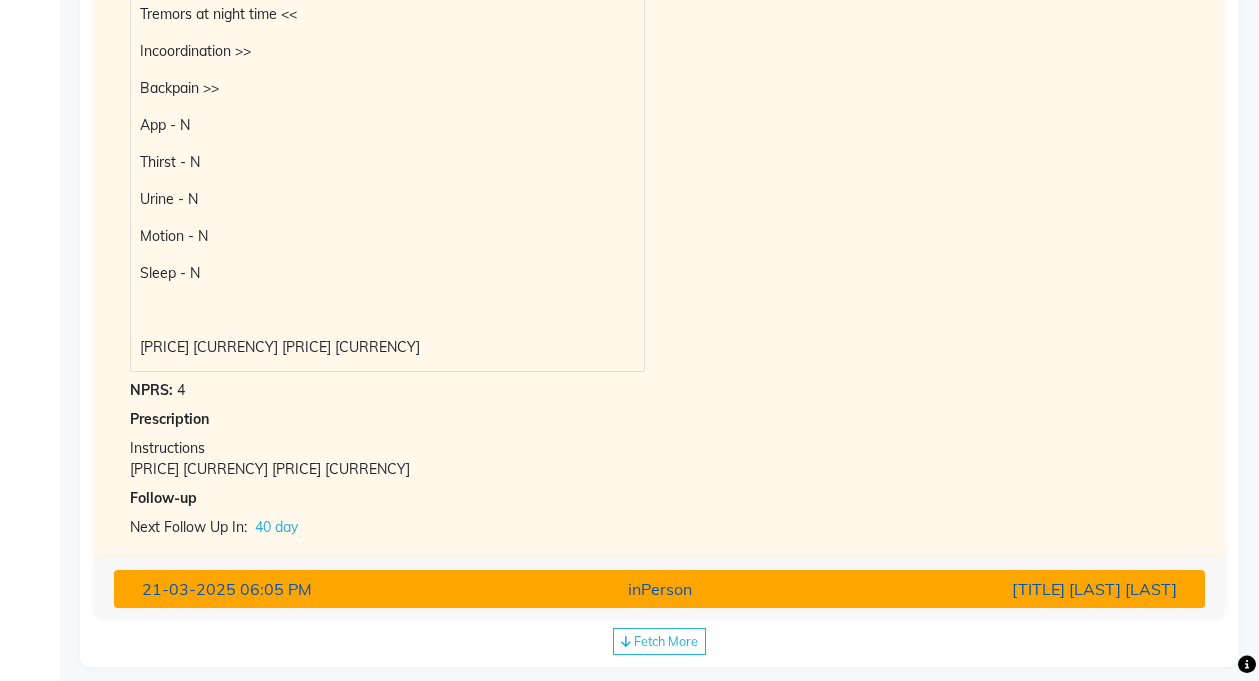 click on "[DATE] [TIME] [TYPE] [TITLE] [LAST] [LAST]" at bounding box center (659, 589) 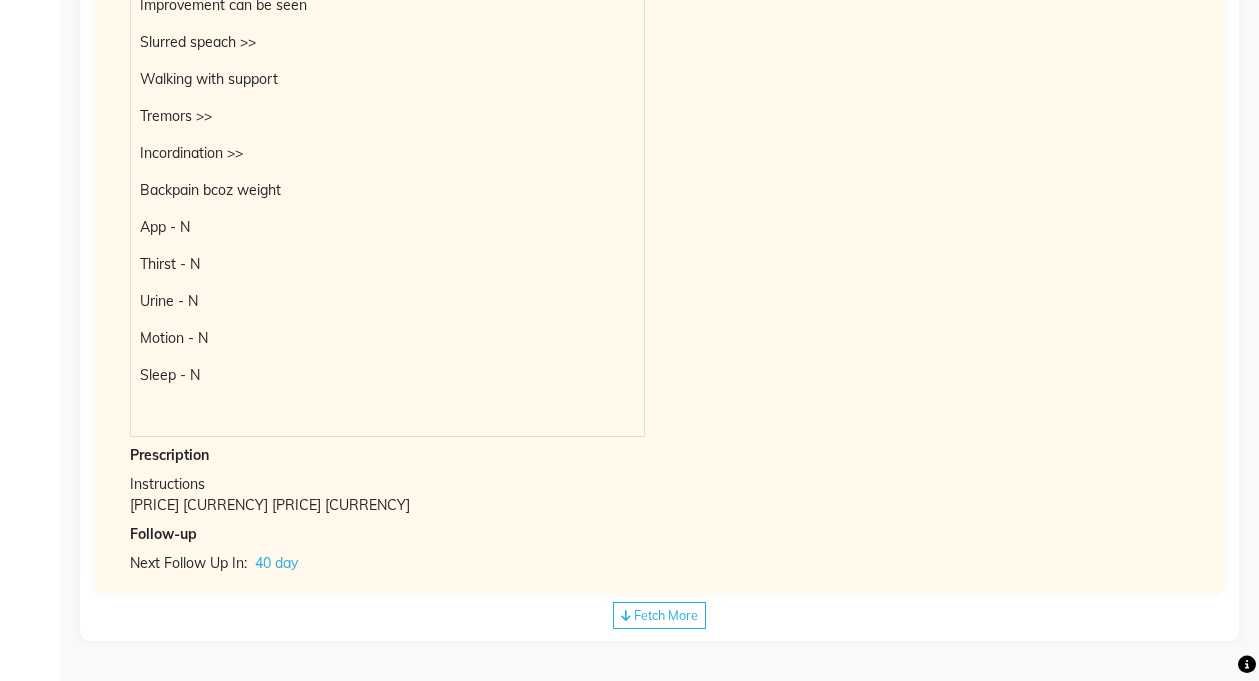 scroll, scrollTop: 2198, scrollLeft: 0, axis: vertical 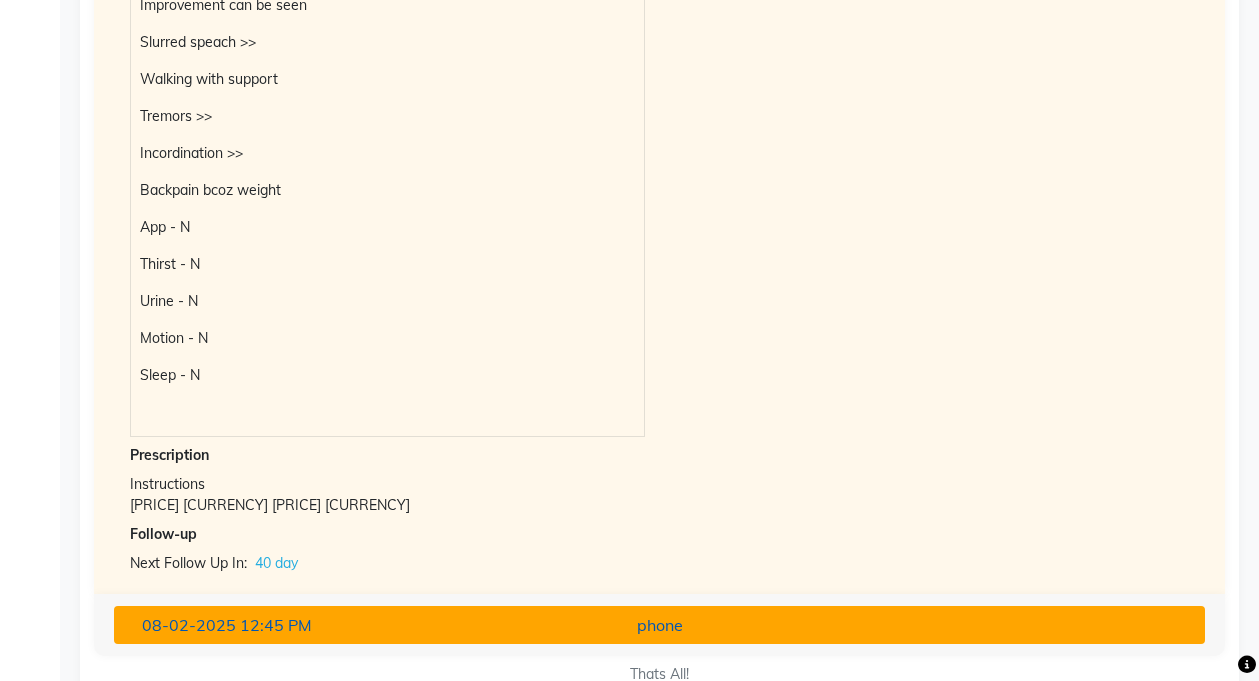 click on "phone" at bounding box center [659, 625] 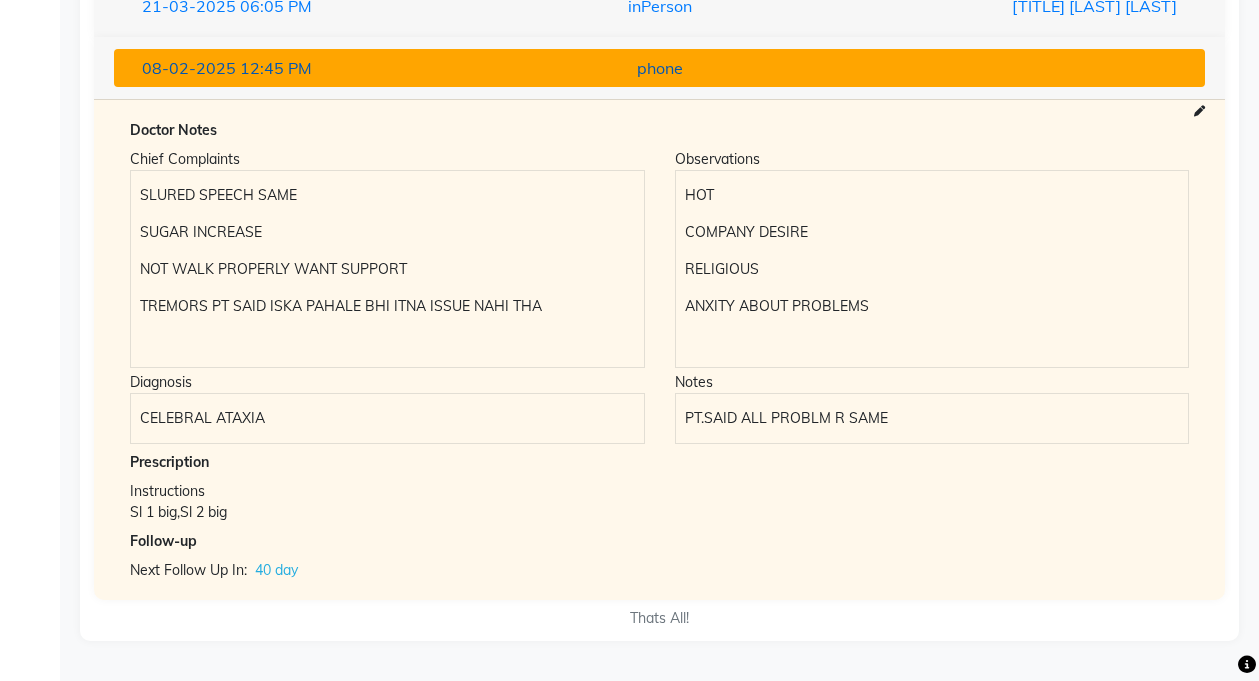 scroll, scrollTop: 2071, scrollLeft: 0, axis: vertical 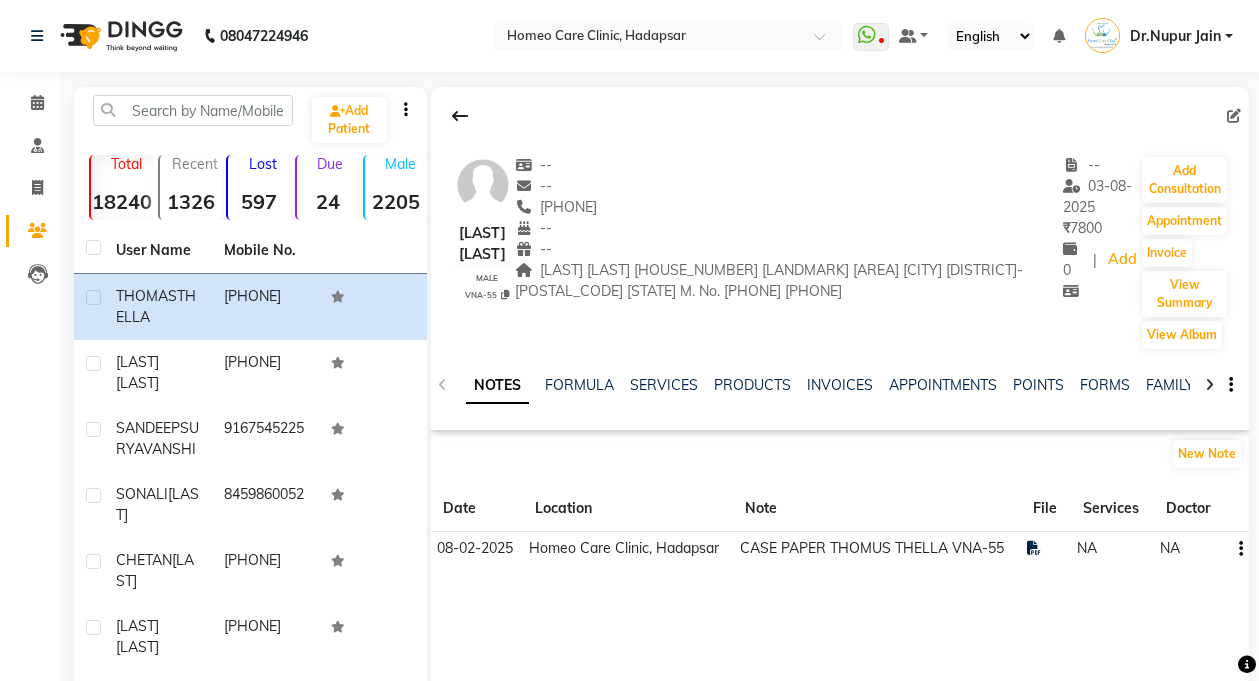 click on "[LAST] [LAST] [GENDER] [ID] -- -- [PHONE] -- -- [LAST] [LAST]
[HOUSE_NUMBER]
[LANDMARK]
[AREA]
[CITY]
[DISTRICT]-[POSTAL_CODE]
[STATE]
M. No. [PHONE]
[PHONE] -- [DATE] [CURRENCY] [PRICE] [ACTION] [ACTION] [ACTION] [ACTION] [ACTION] [ACTION] [ACTION] [ACTION] [ACTION] [ACTION] [ACTION] [ACTION] [ACTION] [ACTION]" 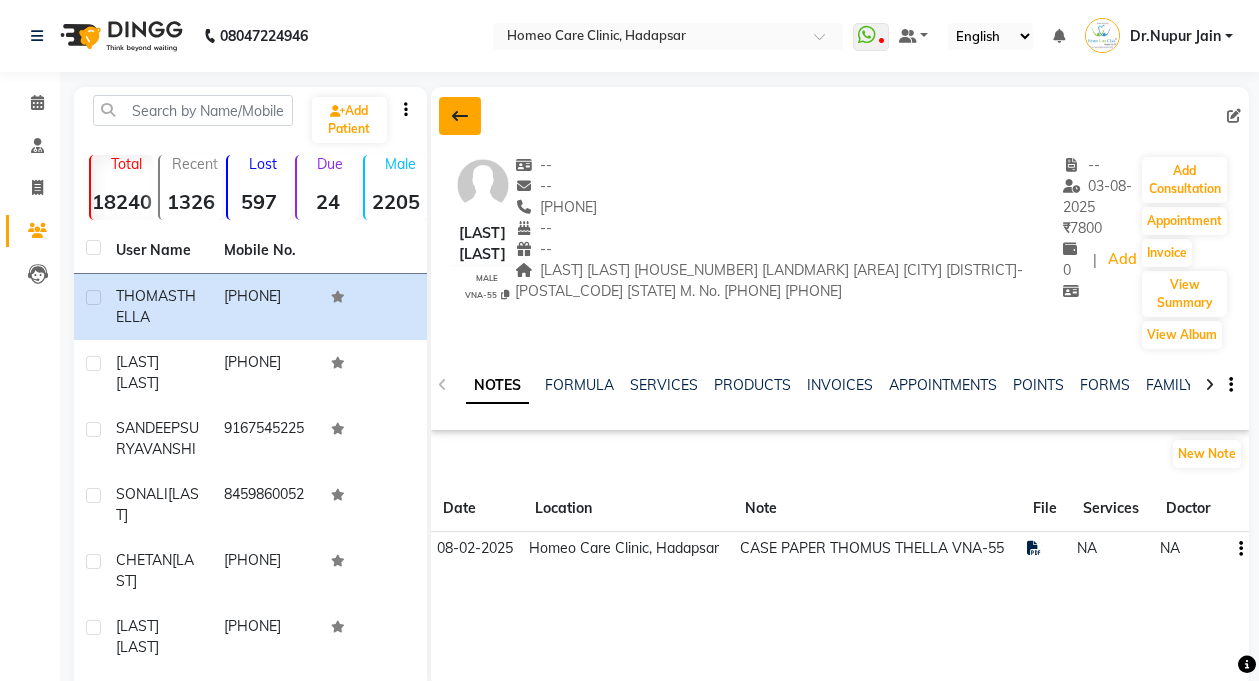 click 